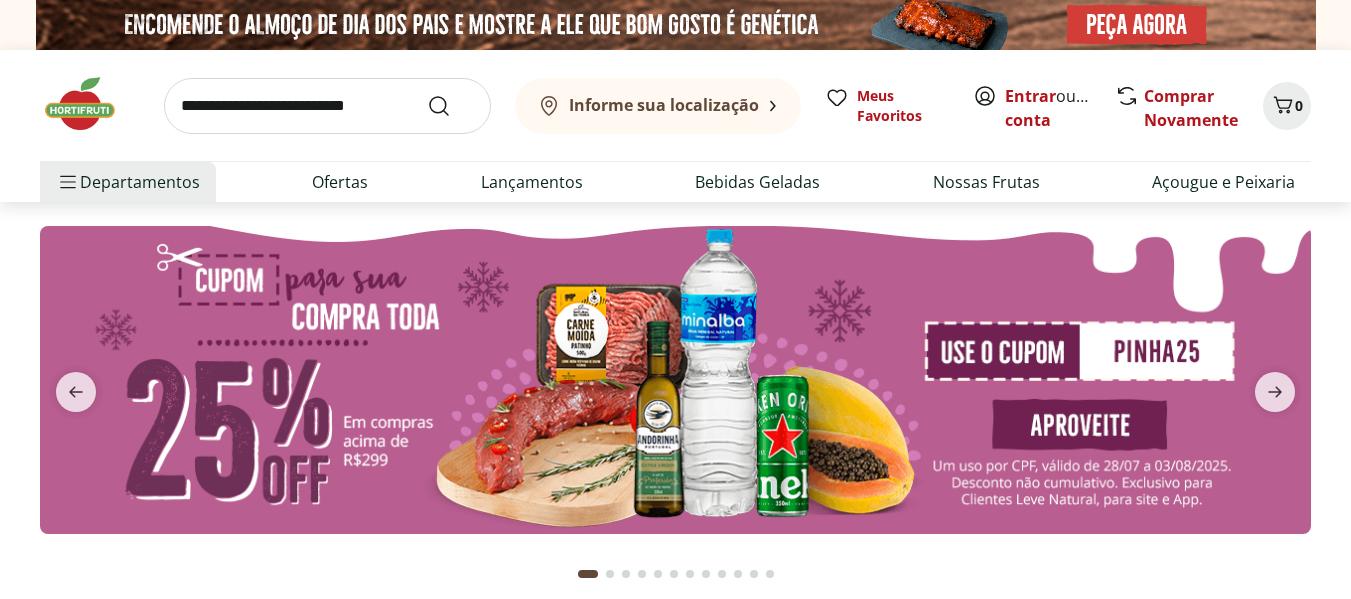 scroll, scrollTop: 0, scrollLeft: 0, axis: both 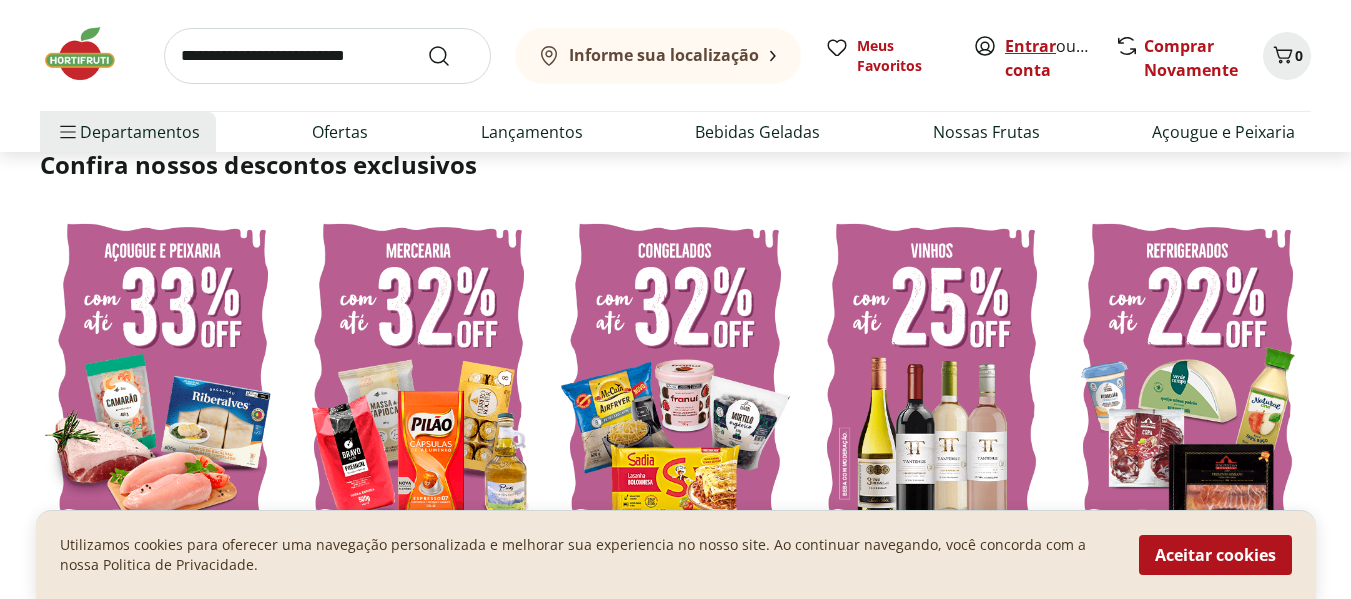 click on "Entrar" at bounding box center (1030, 46) 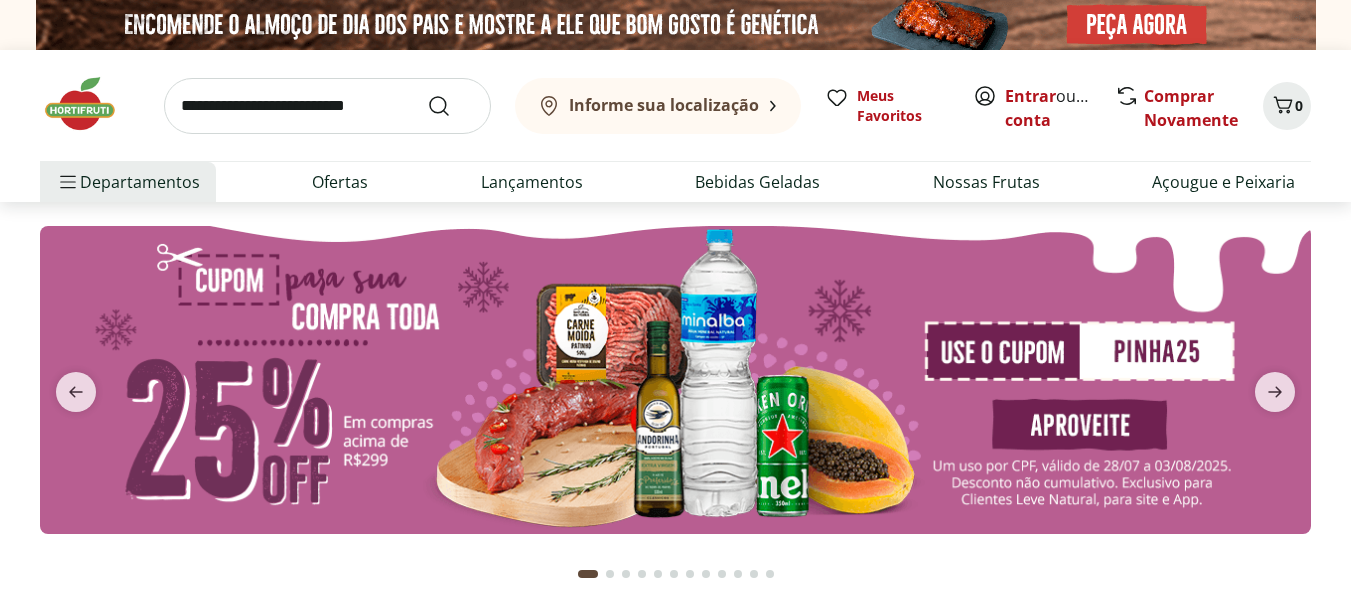 scroll, scrollTop: 0, scrollLeft: 0, axis: both 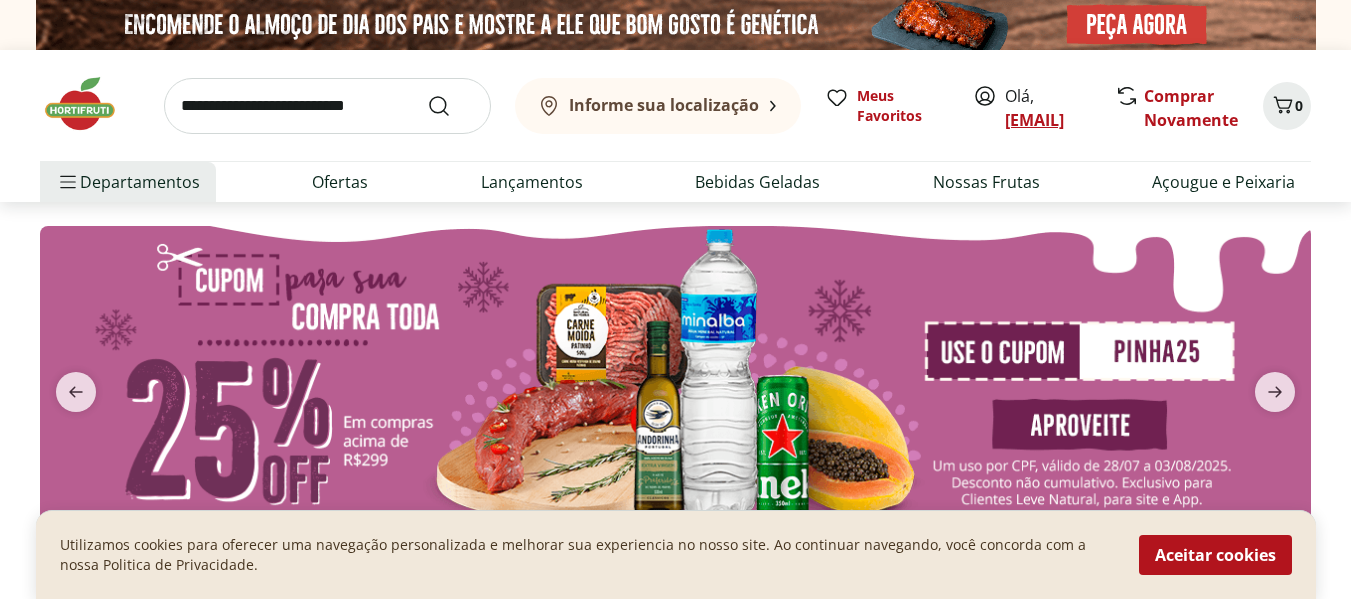 click on "[EMAIL]" at bounding box center (1034, 120) 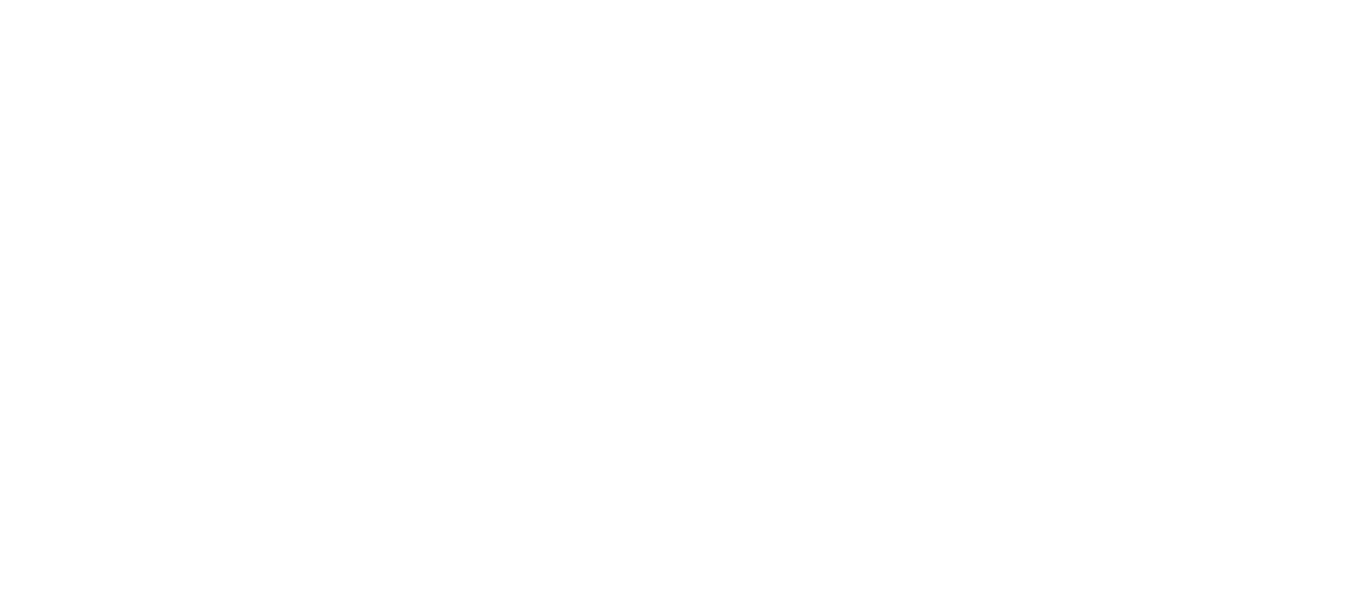 scroll, scrollTop: 0, scrollLeft: 0, axis: both 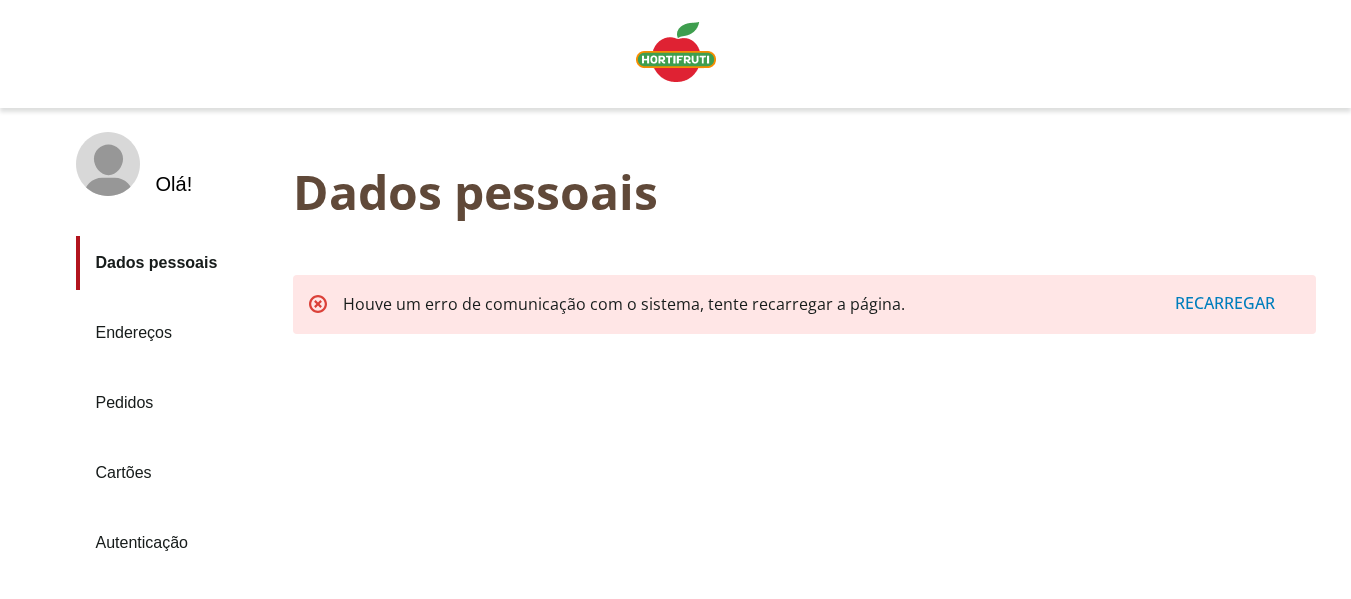 click on "Endereços" at bounding box center (176, 333) 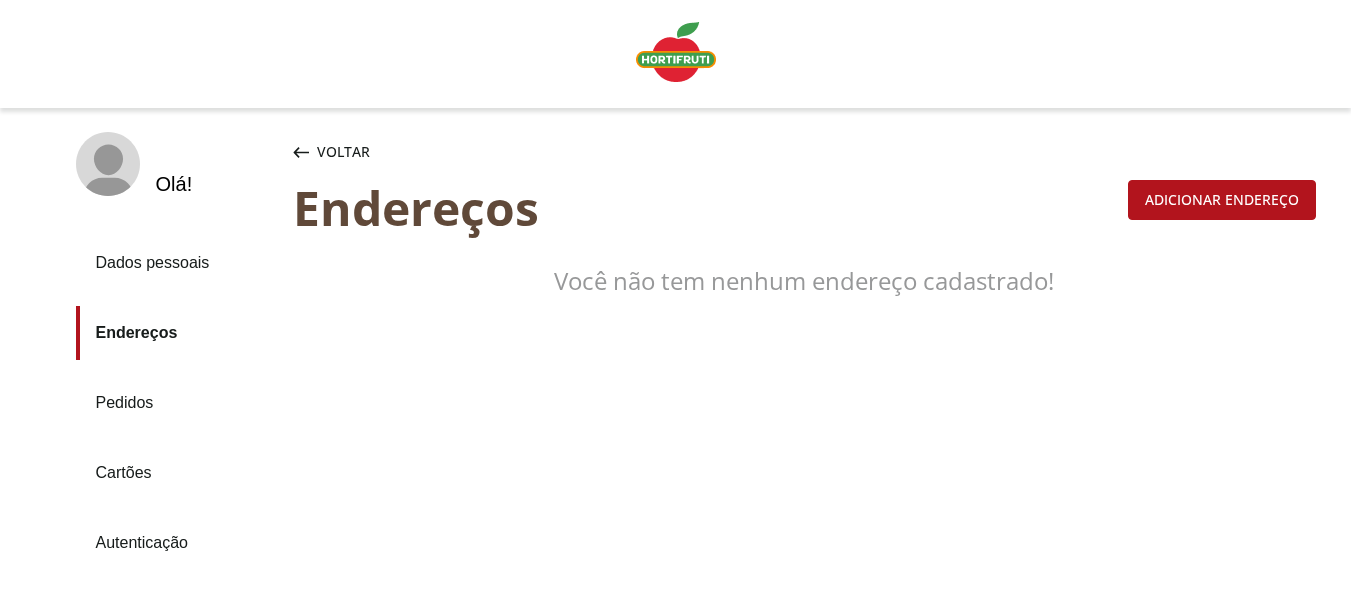 click on "Adicionar endereço" at bounding box center (1222, 200) 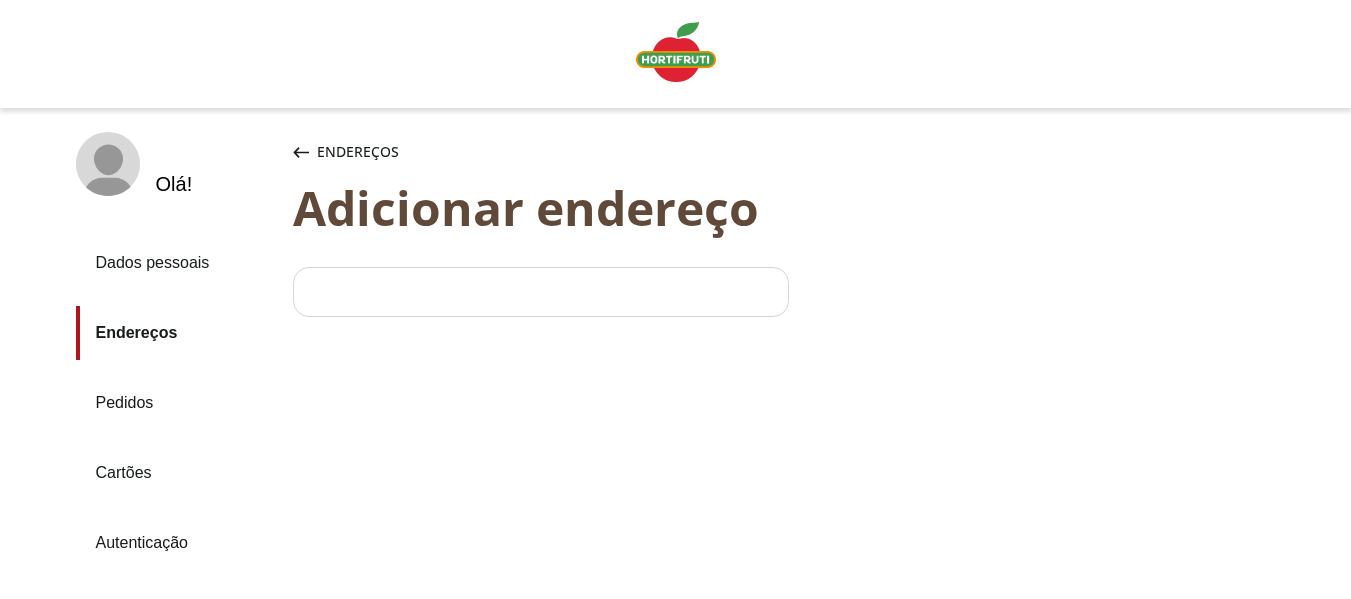 select on "***" 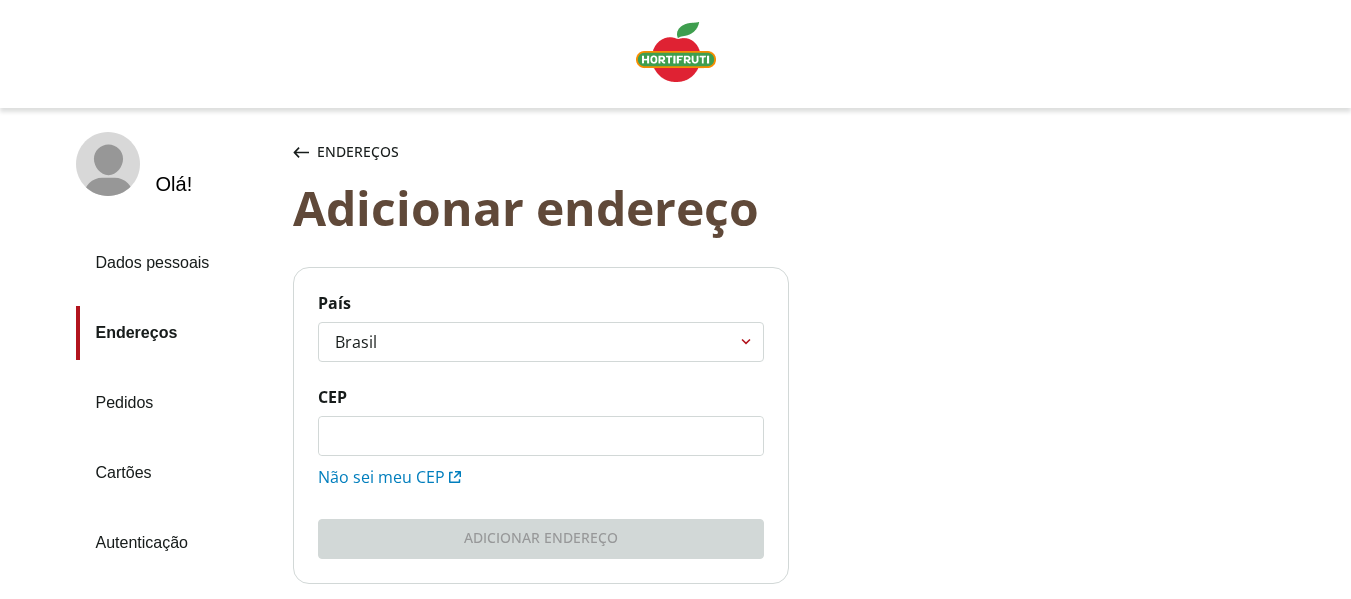 click on "CEP" 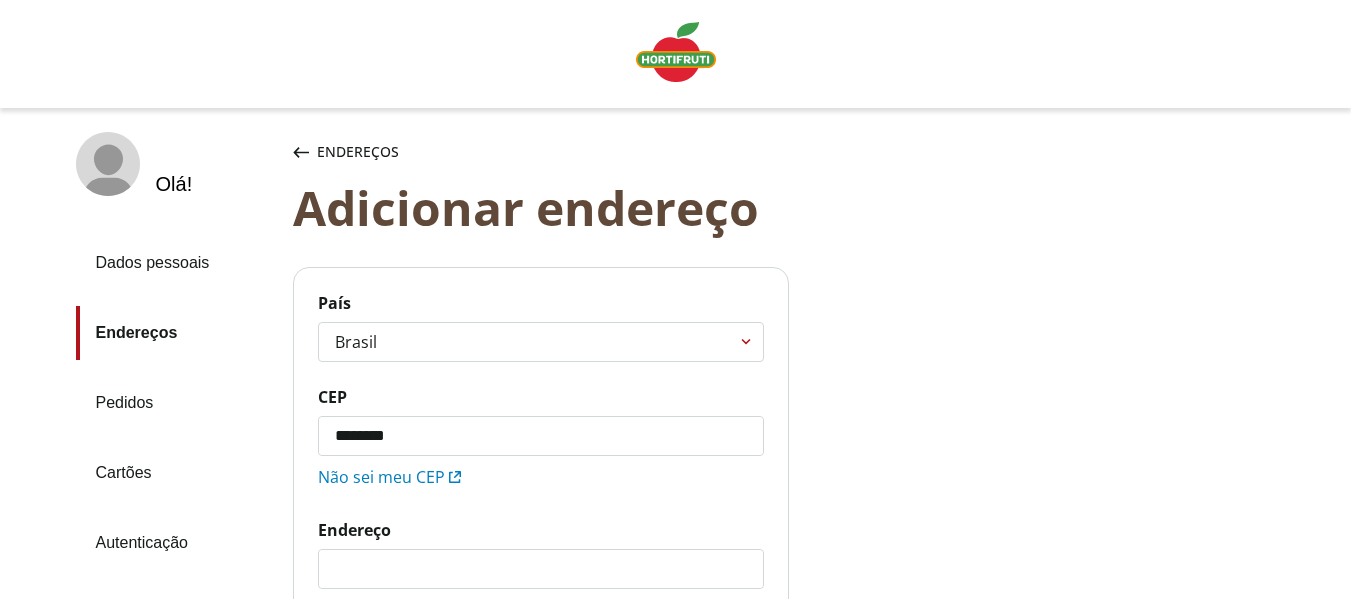 type on "*********" 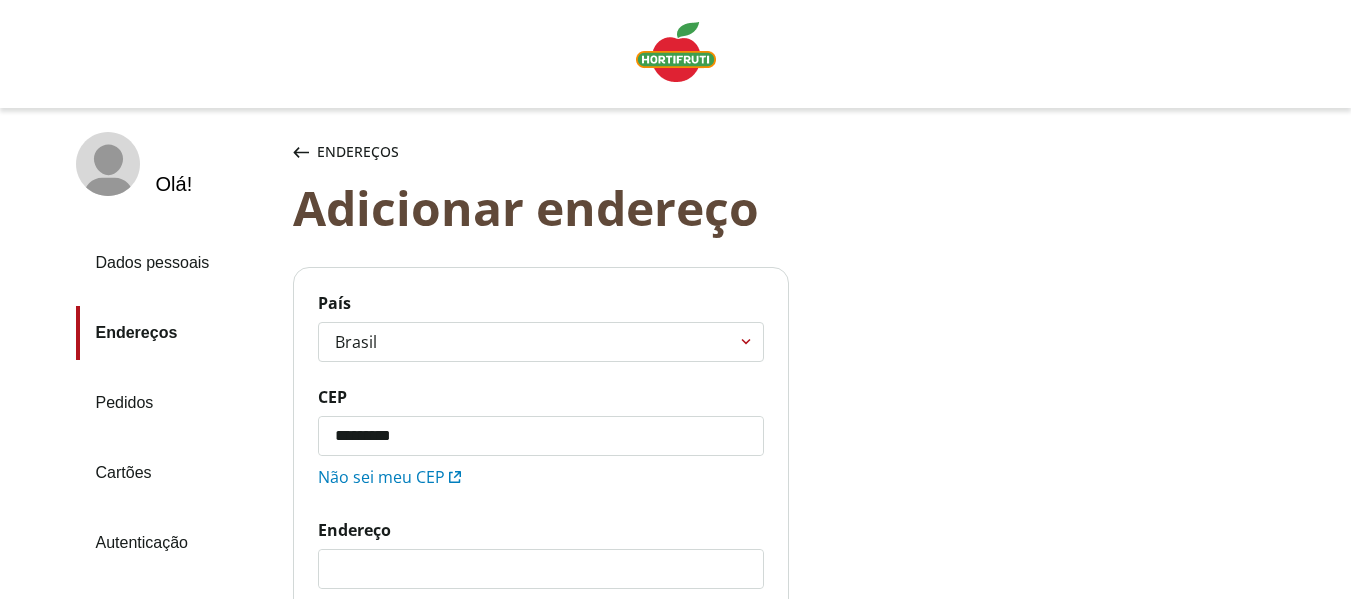 scroll, scrollTop: 338, scrollLeft: 0, axis: vertical 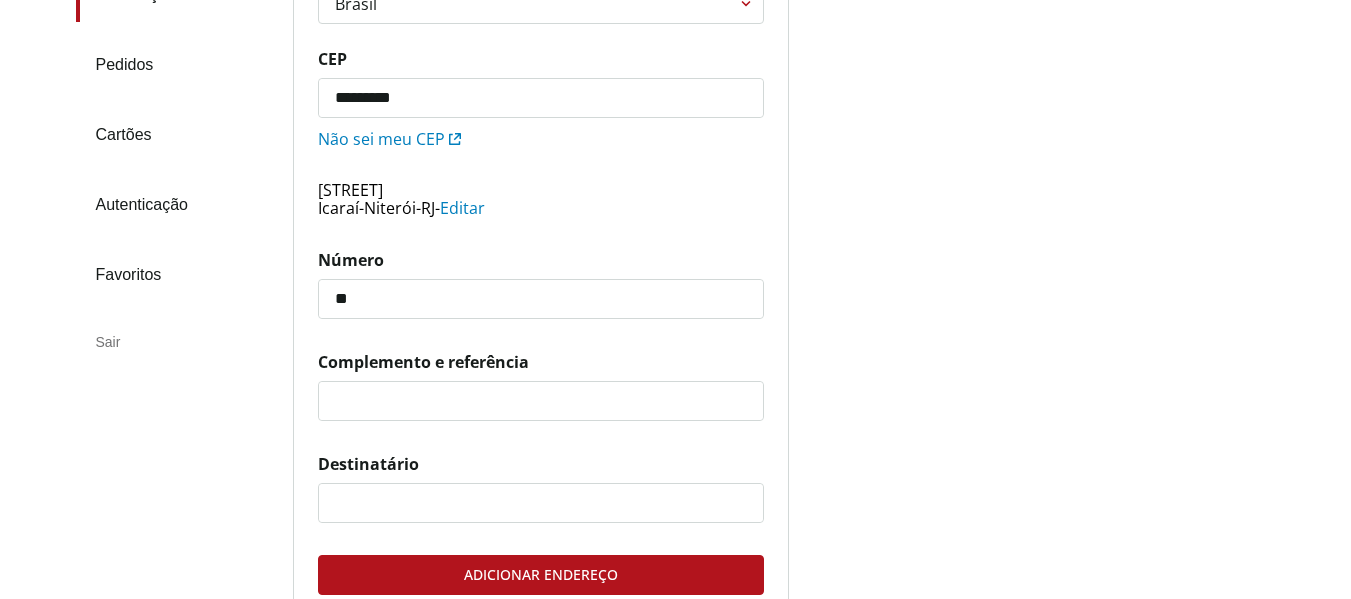 type on "**" 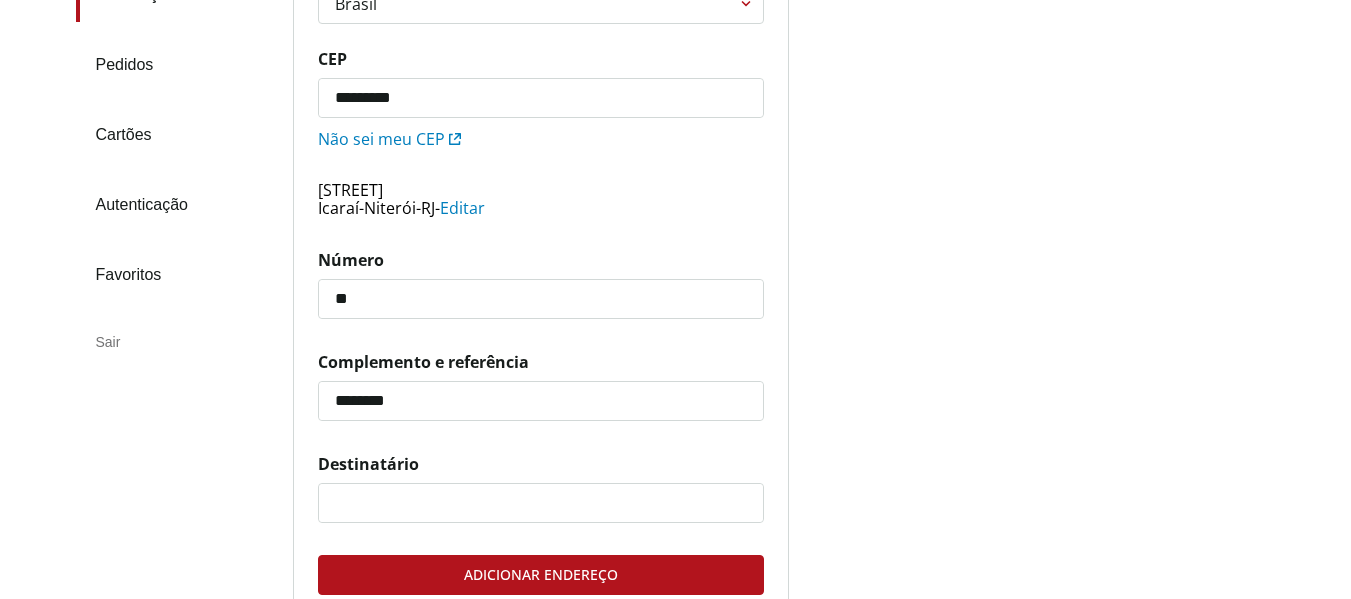 type on "********" 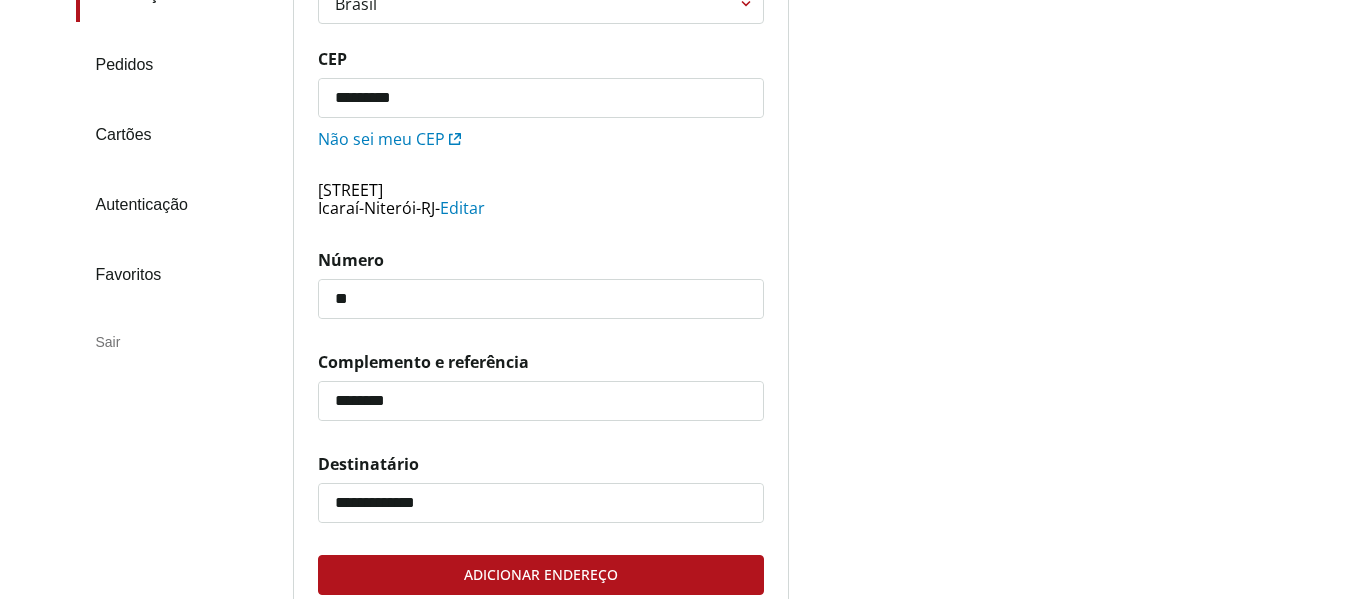type on "**********" 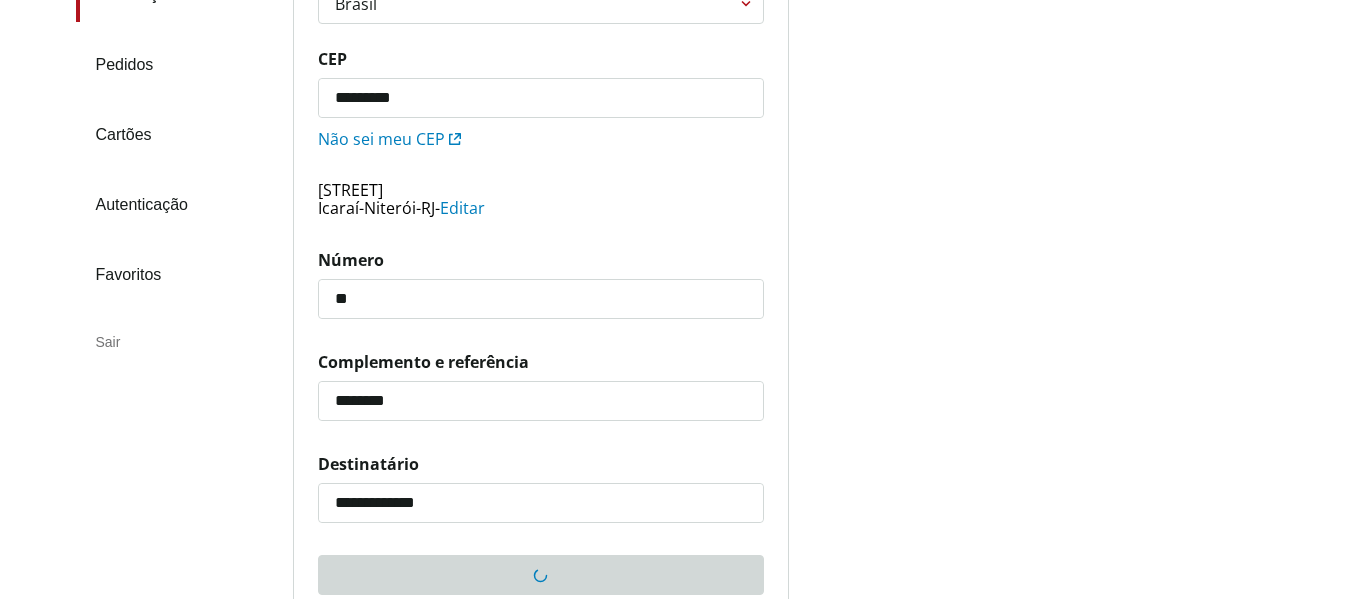 scroll, scrollTop: 0, scrollLeft: 0, axis: both 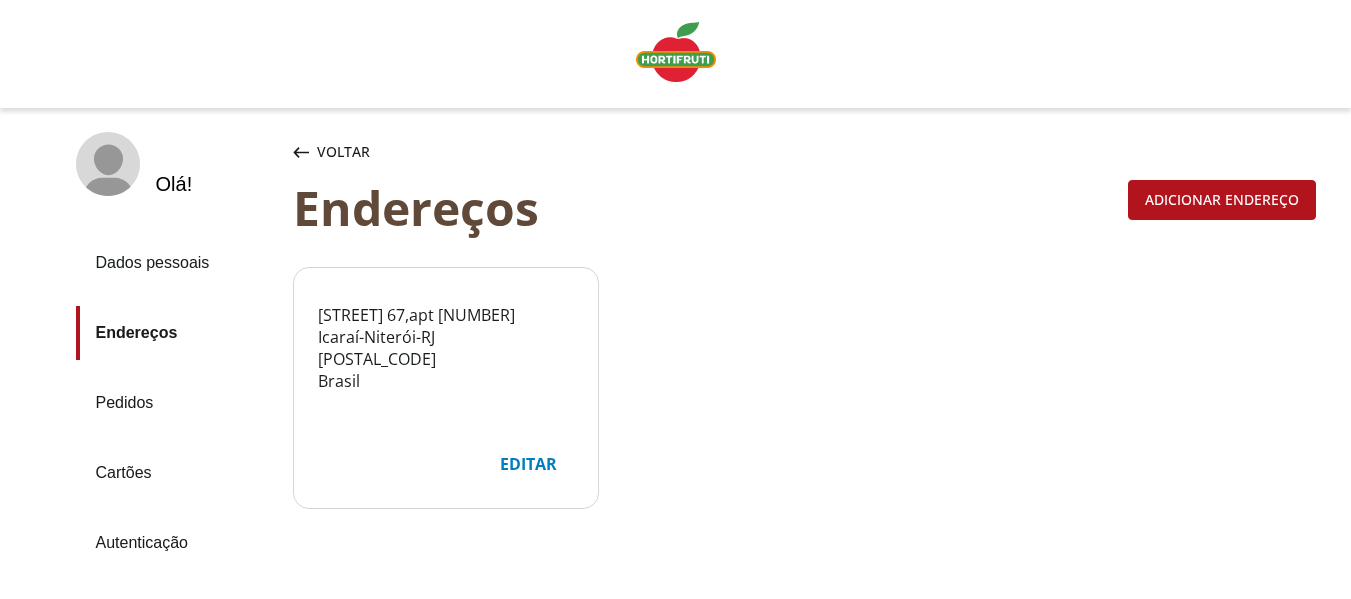 click on "Dados pessoais" at bounding box center (176, 263) 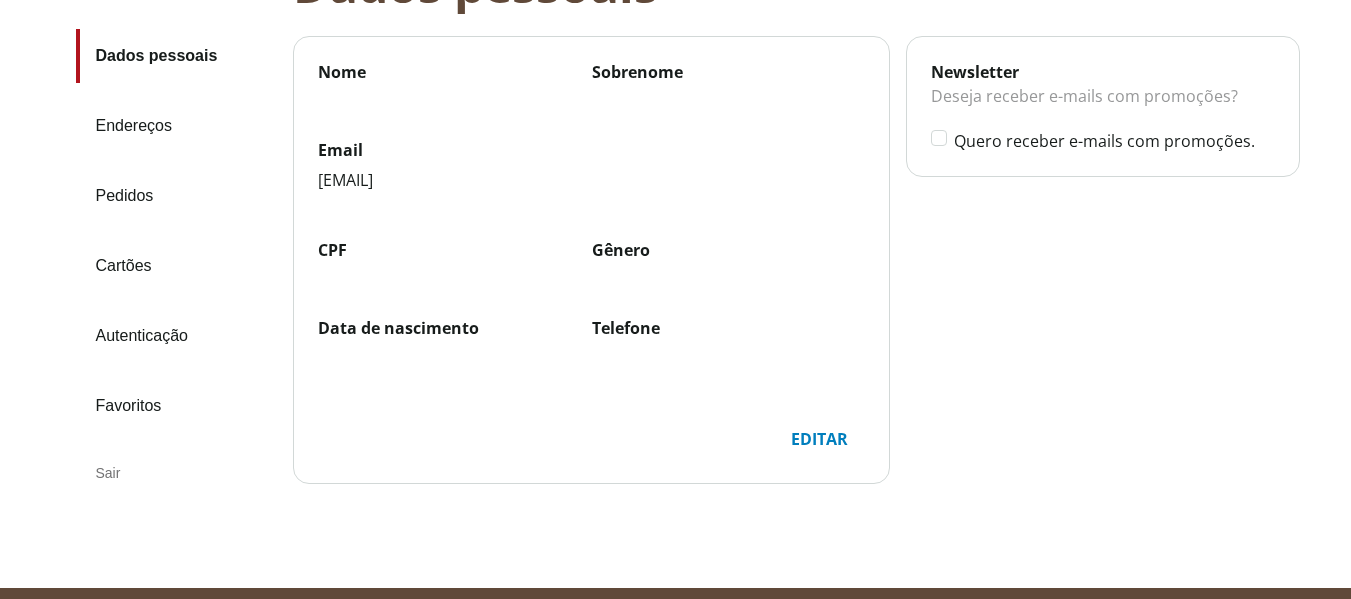 scroll, scrollTop: 268, scrollLeft: 0, axis: vertical 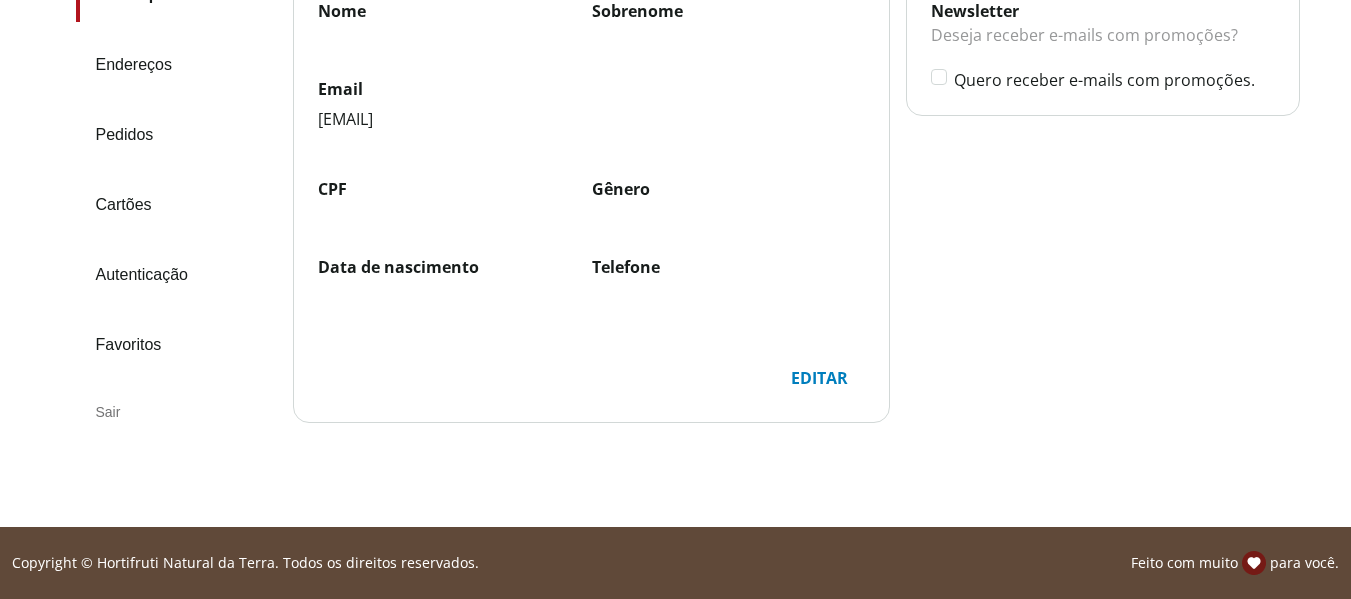 click on "Editar" at bounding box center [819, 378] 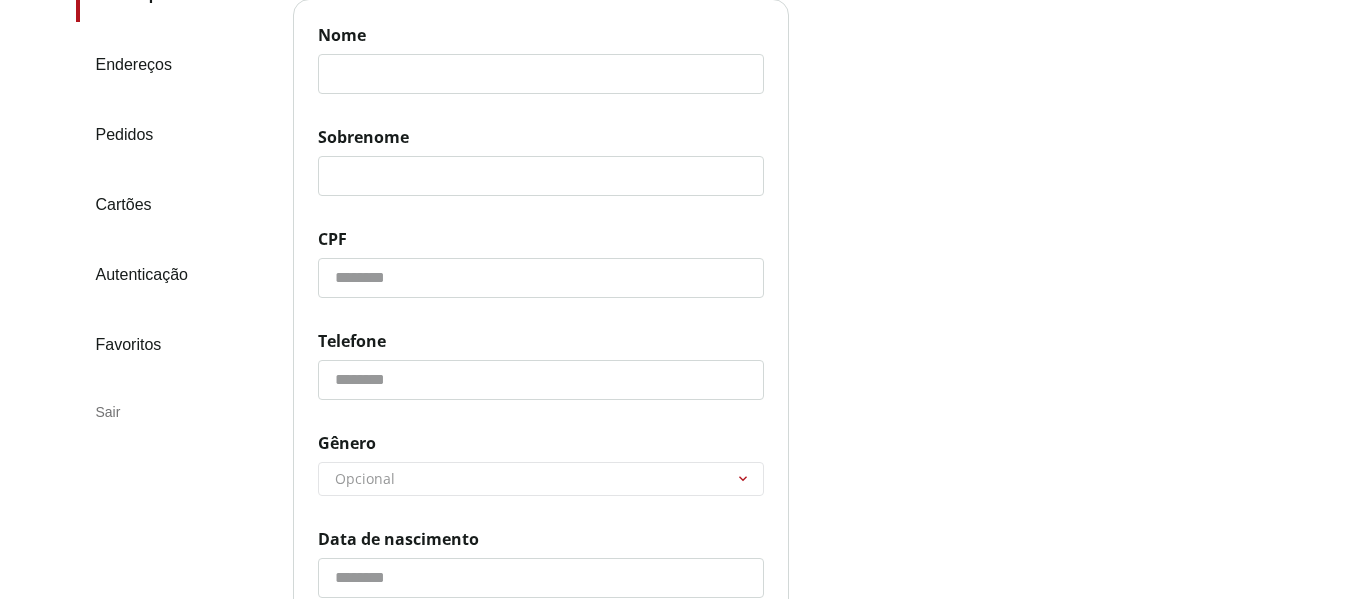 click on "Nome" 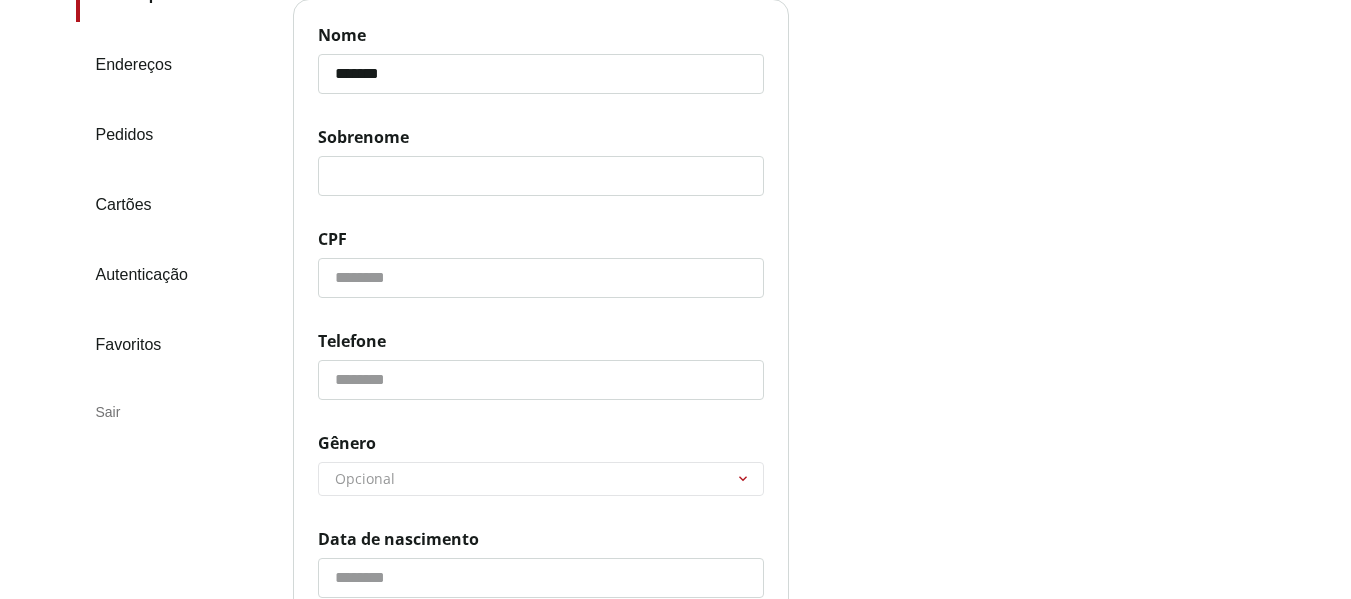 type on "*******" 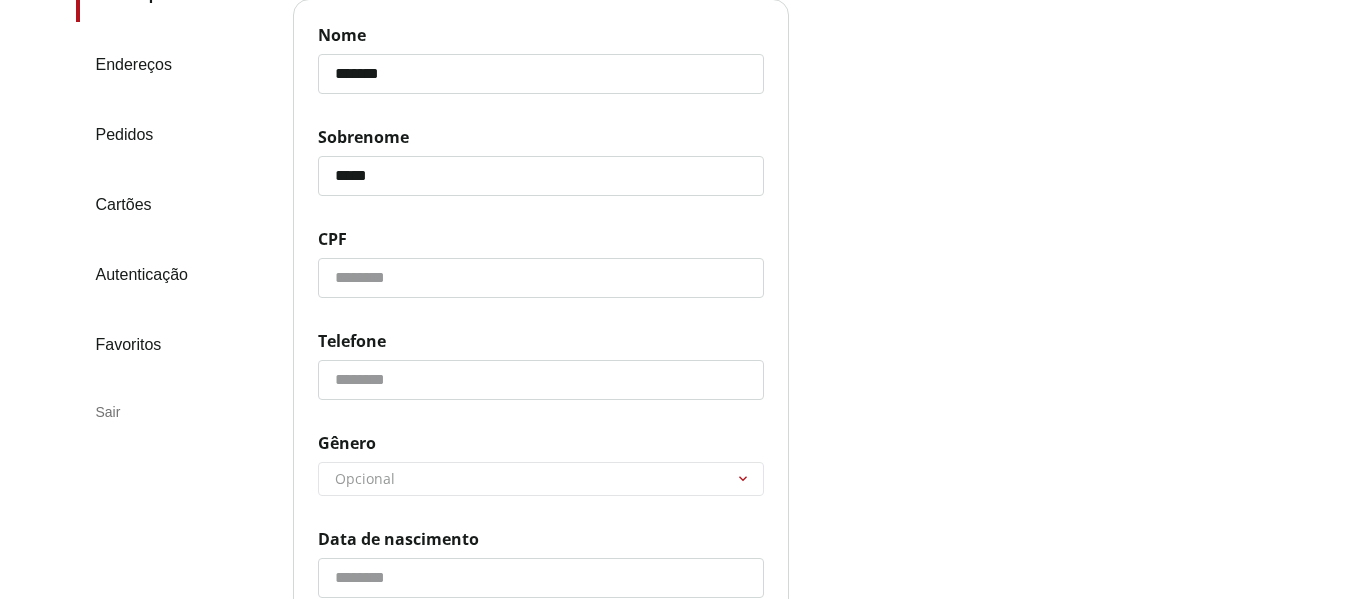 type on "*****" 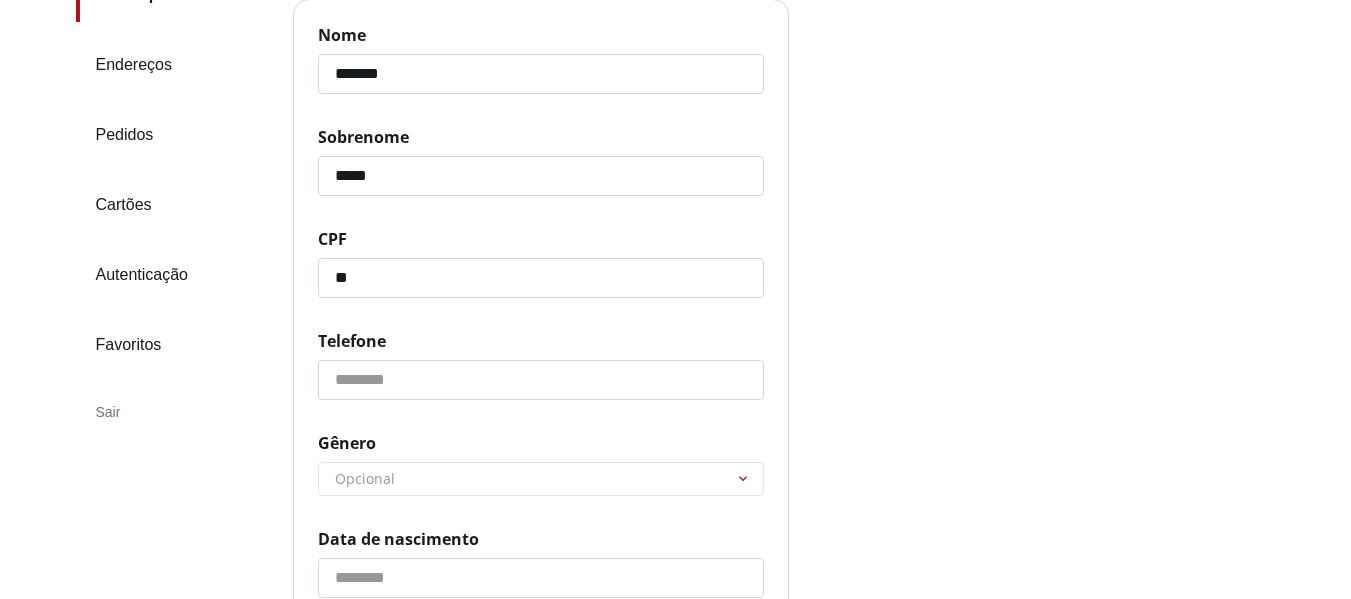 type on "*" 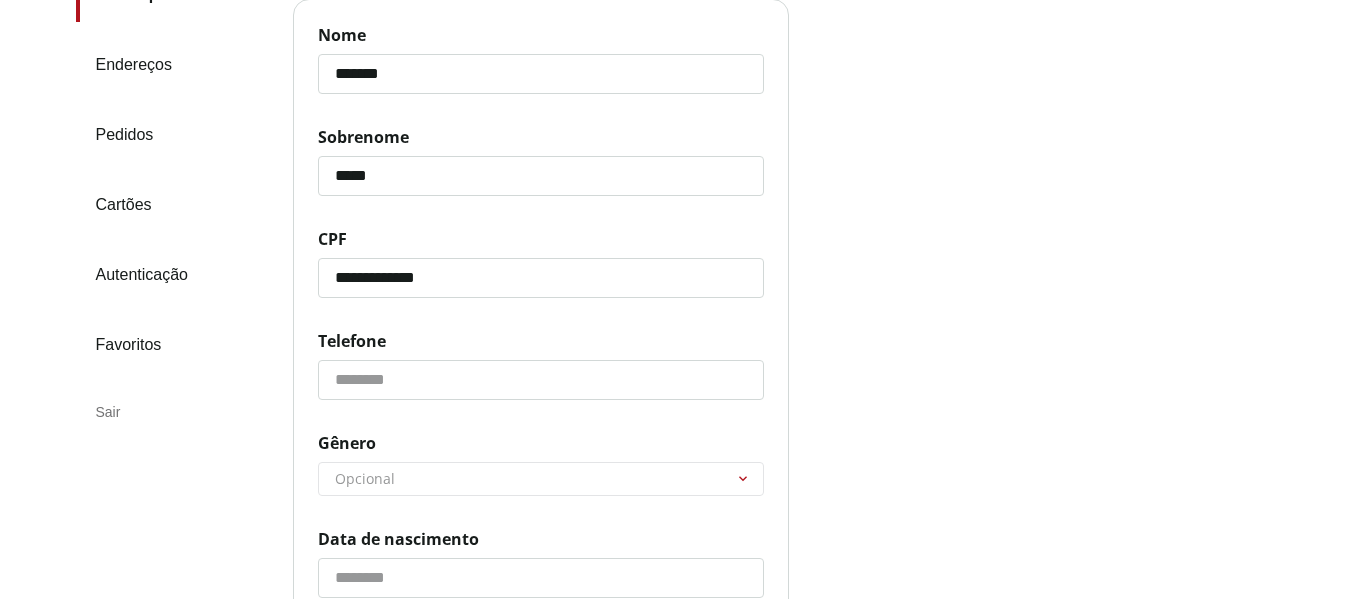 type on "**********" 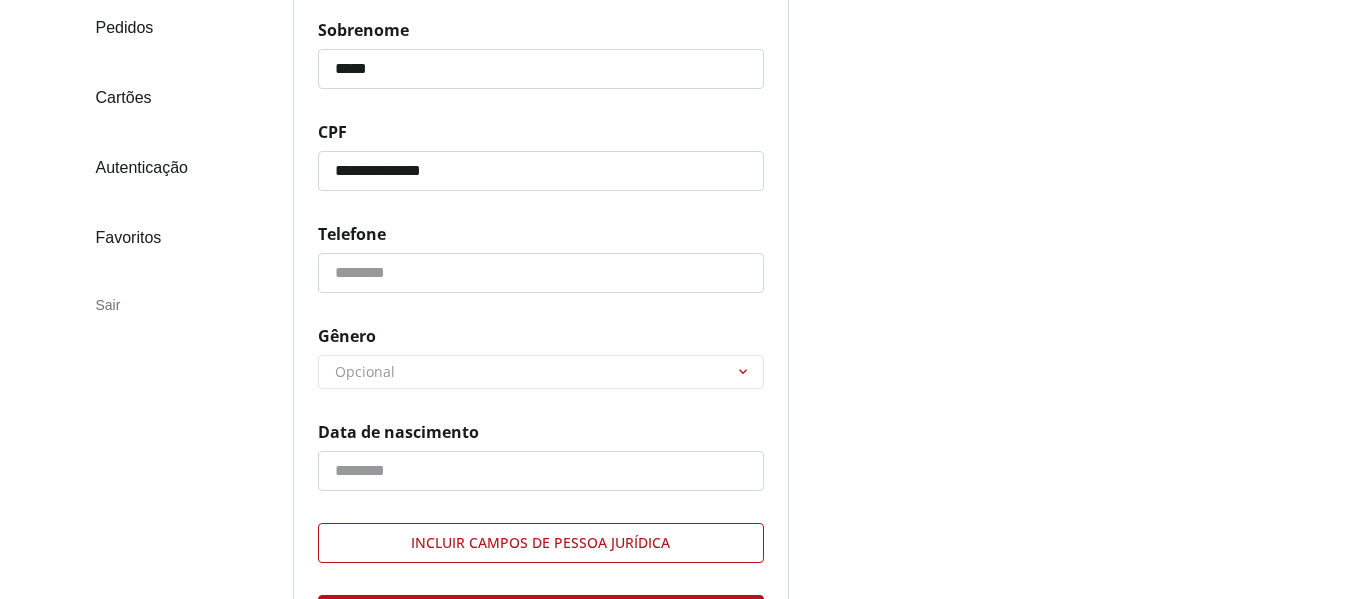 scroll, scrollTop: 338, scrollLeft: 0, axis: vertical 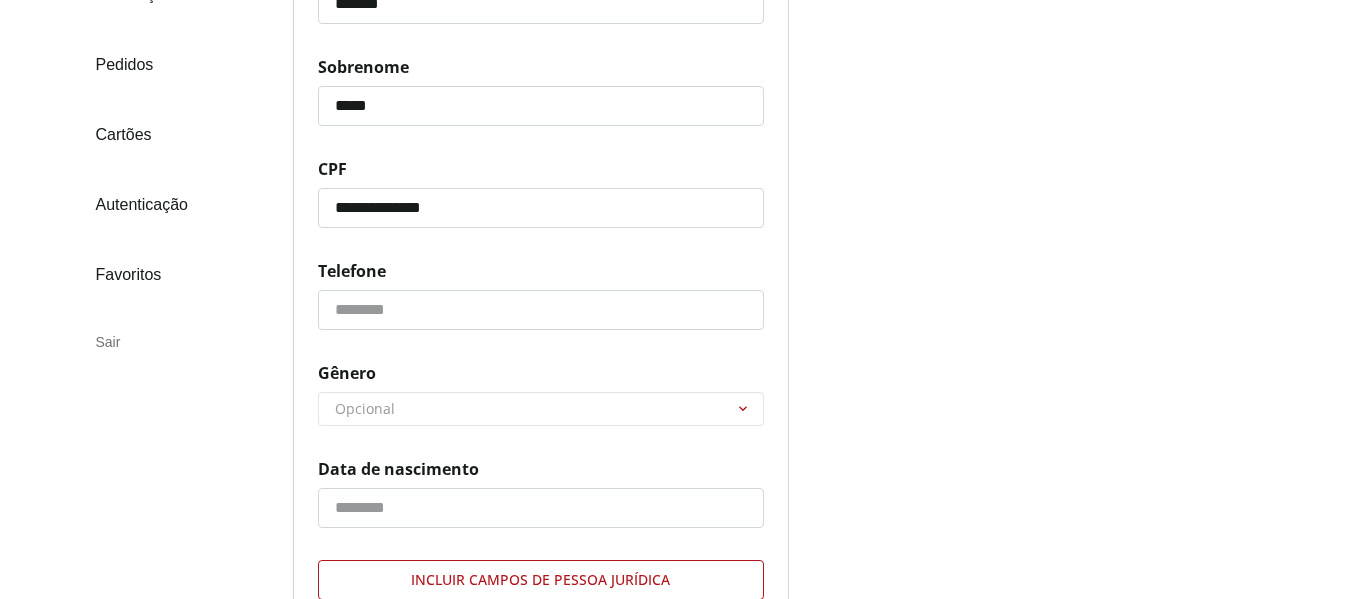 drag, startPoint x: 663, startPoint y: 200, endPoint x: 232, endPoint y: 195, distance: 431.029 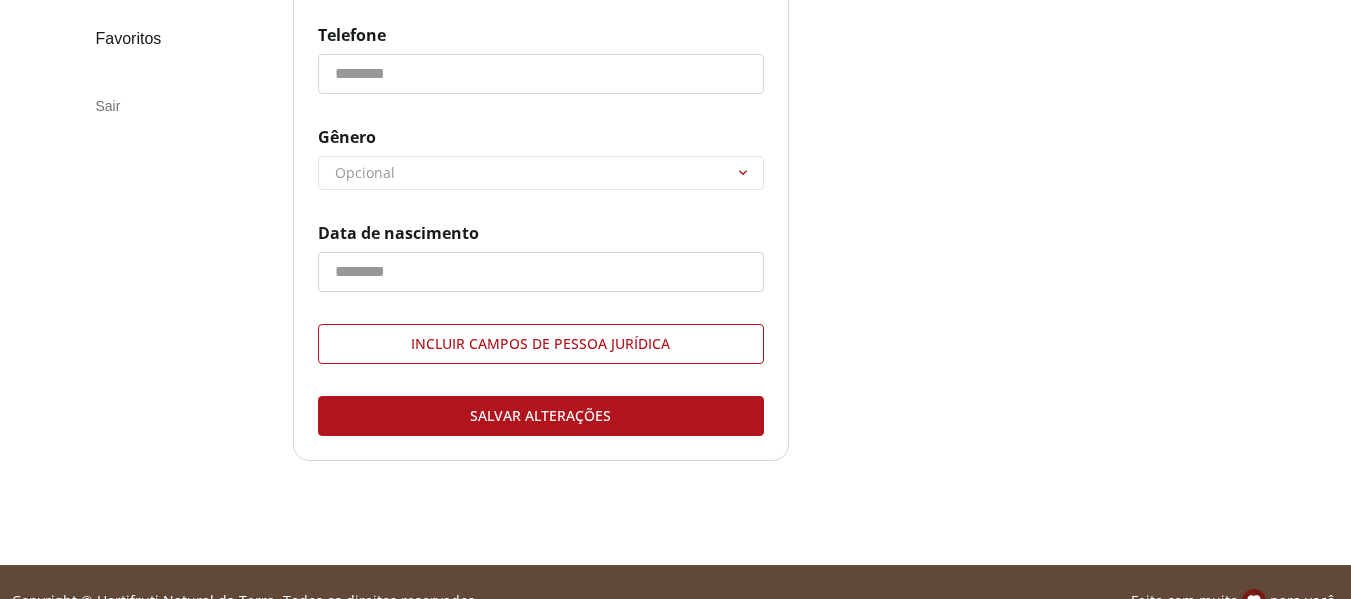 scroll, scrollTop: 582, scrollLeft: 0, axis: vertical 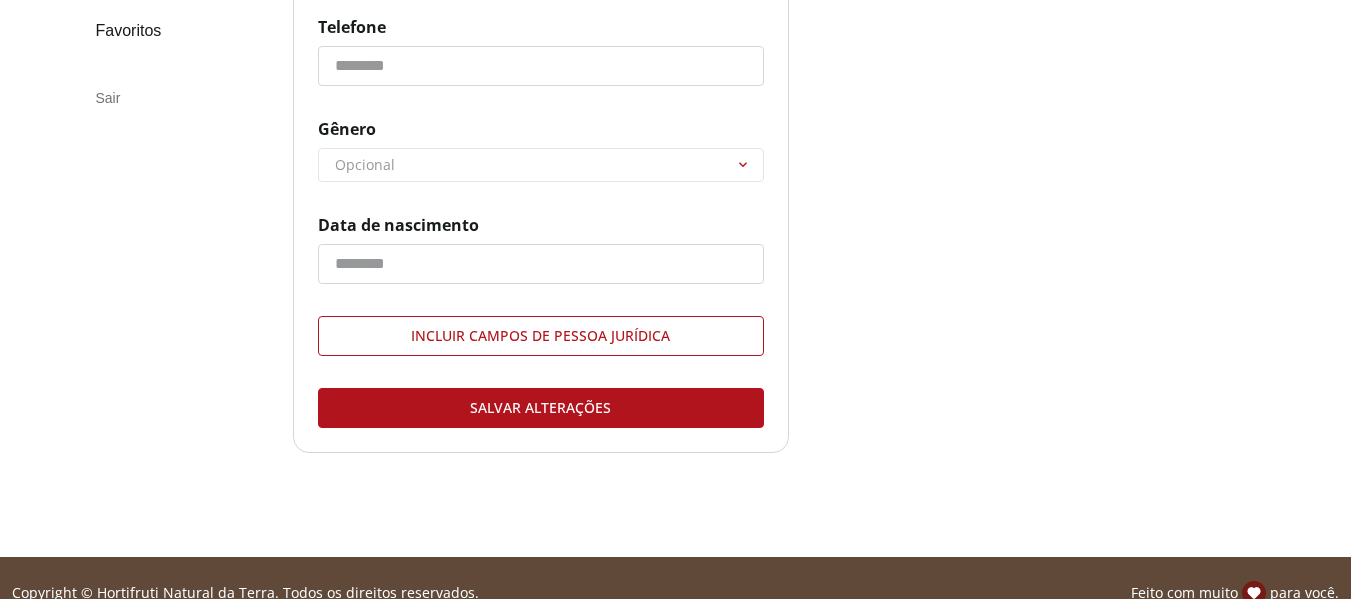 click on "Salvar alterações" at bounding box center [541, 408] 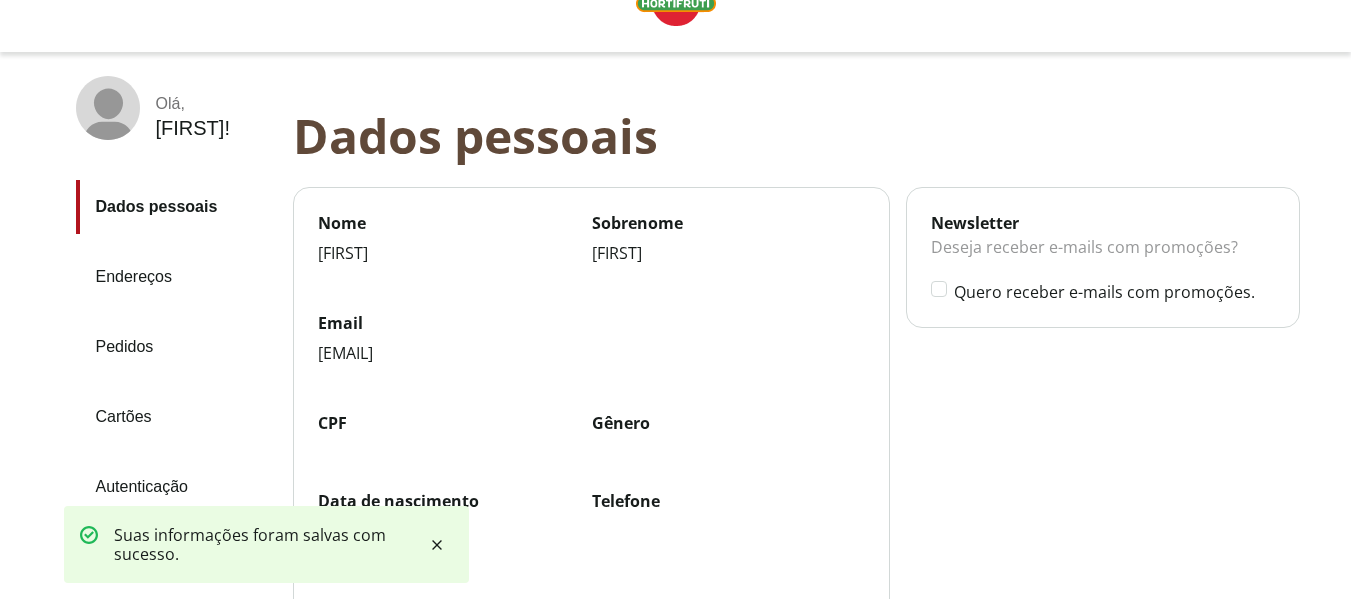 scroll, scrollTop: 0, scrollLeft: 0, axis: both 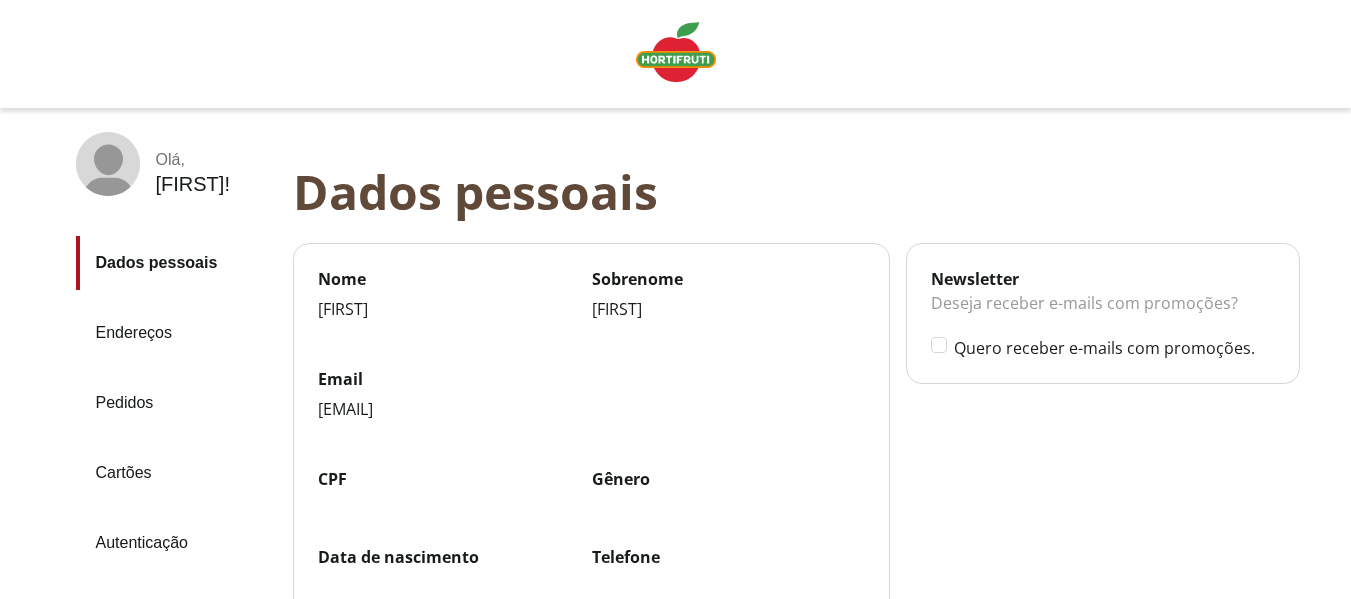 click at bounding box center [676, 52] 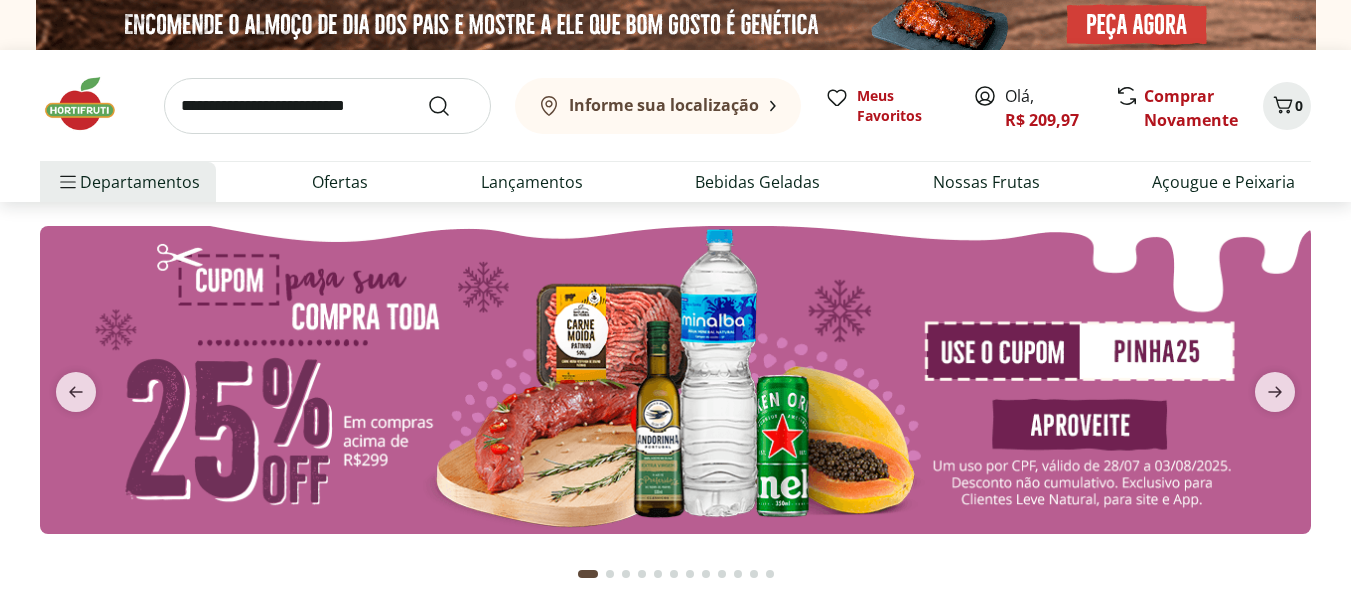 scroll, scrollTop: 0, scrollLeft: 0, axis: both 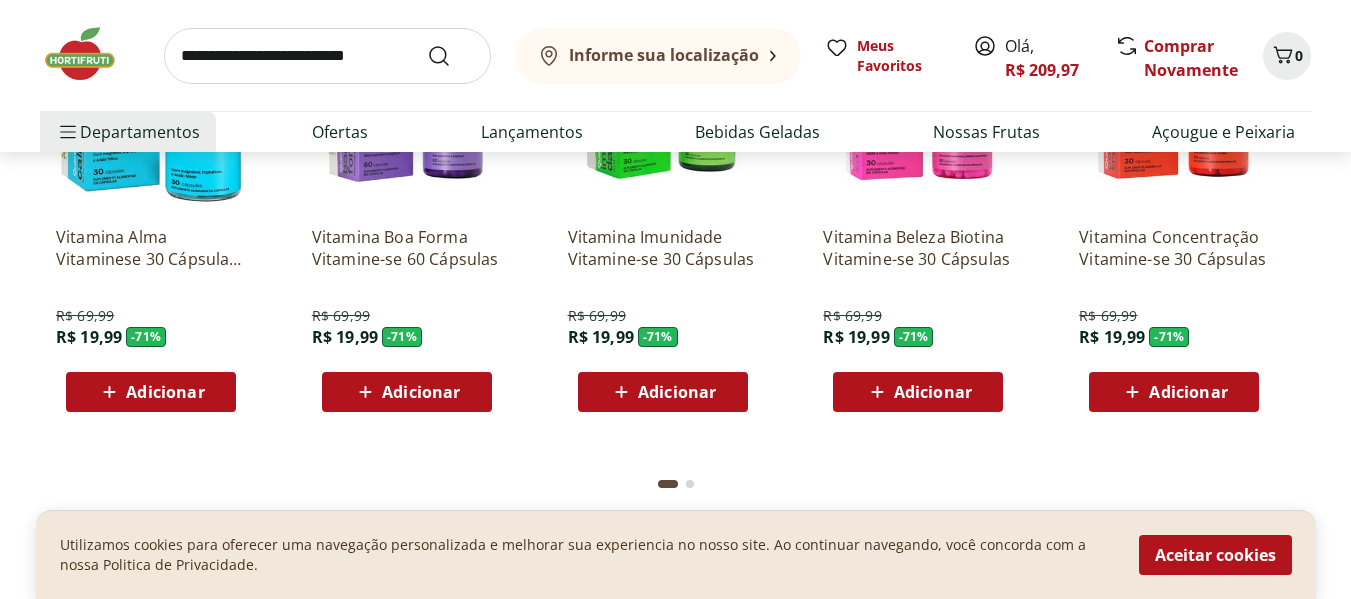 click on "Adicionar" at bounding box center (421, -2800) 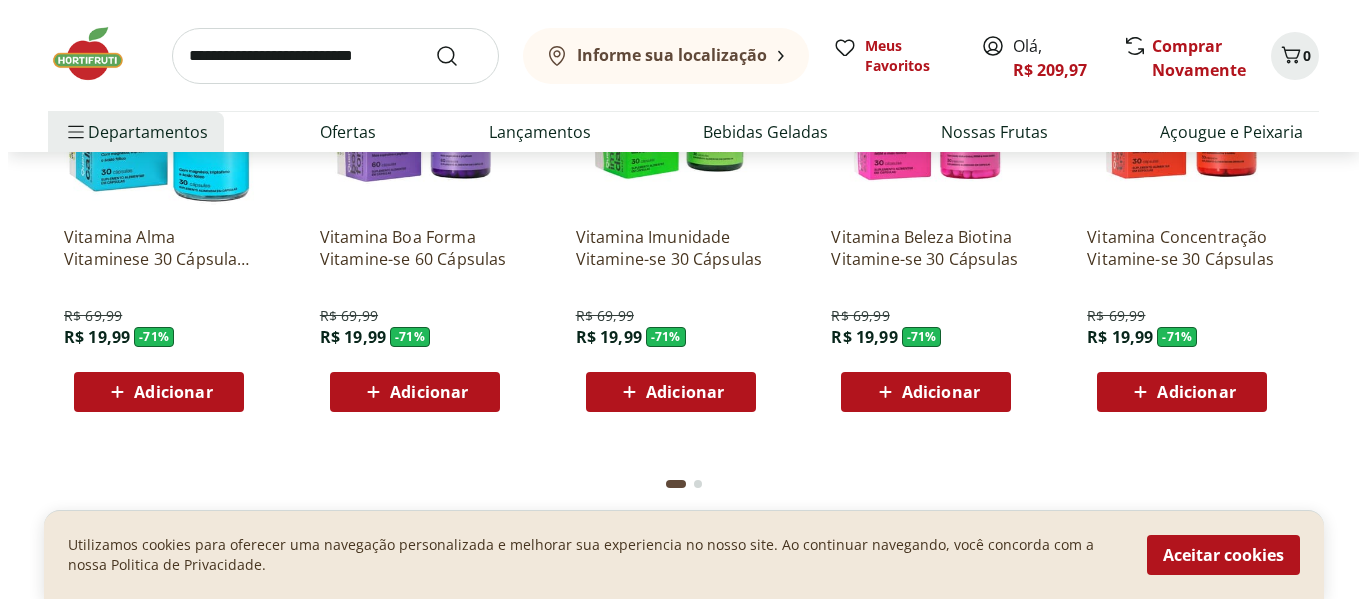 scroll, scrollTop: 4997, scrollLeft: 0, axis: vertical 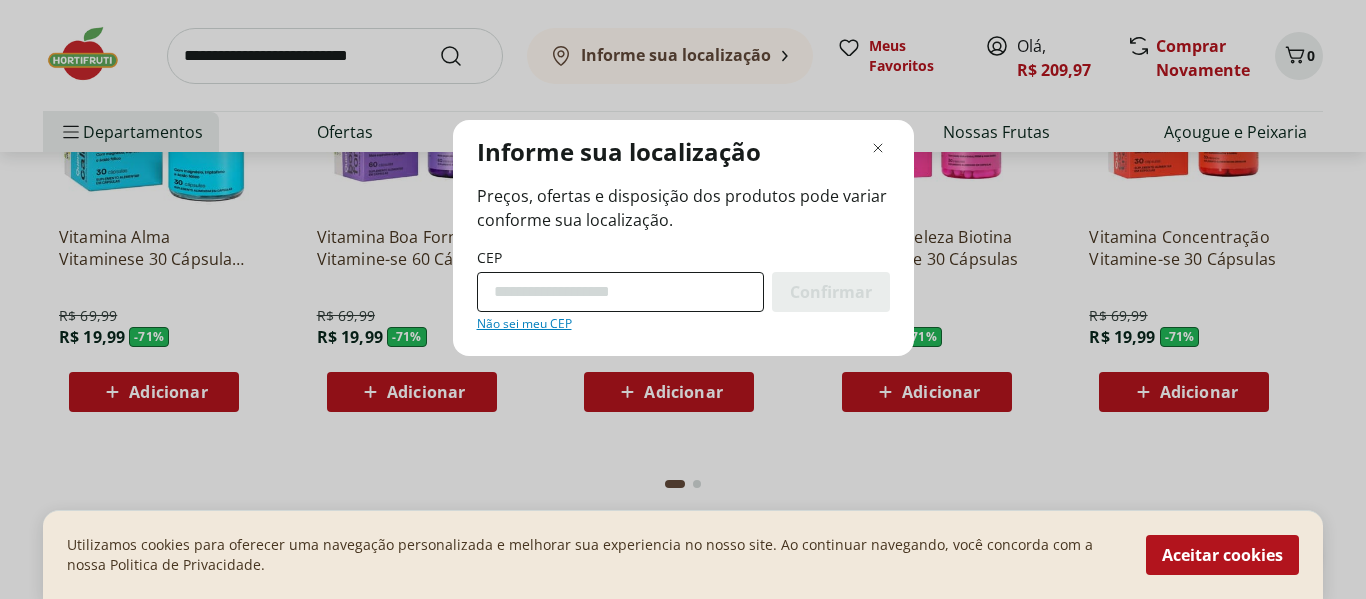 click on "CEP" at bounding box center [620, 292] 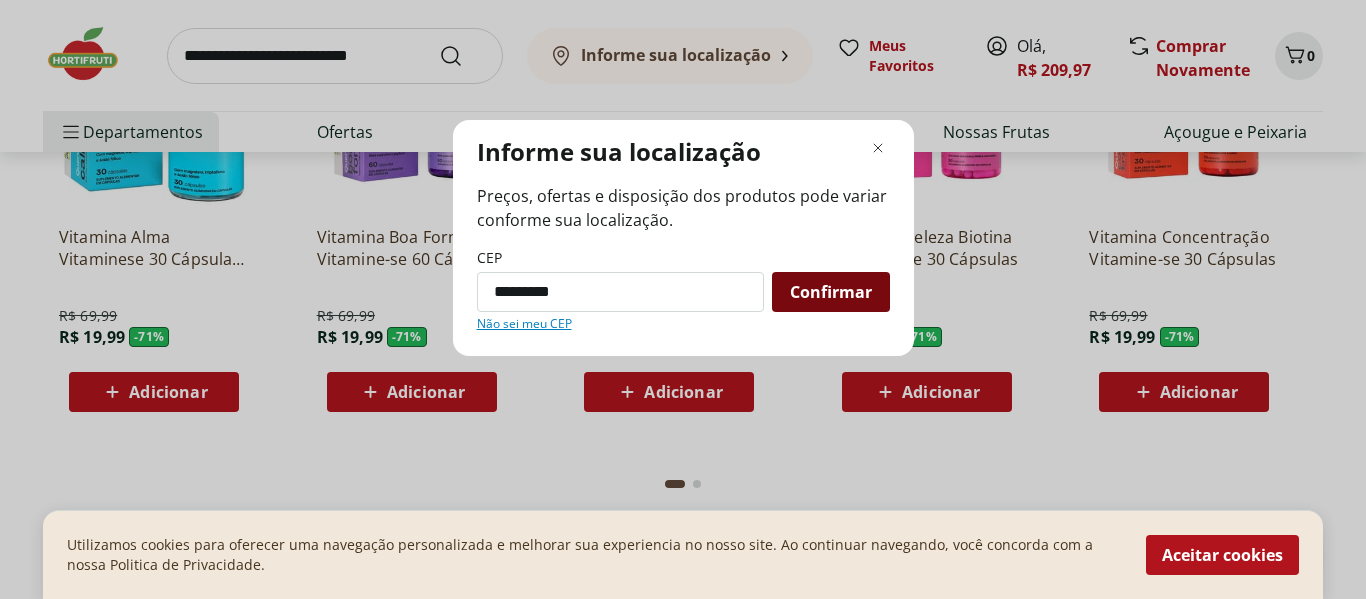 type on "*********" 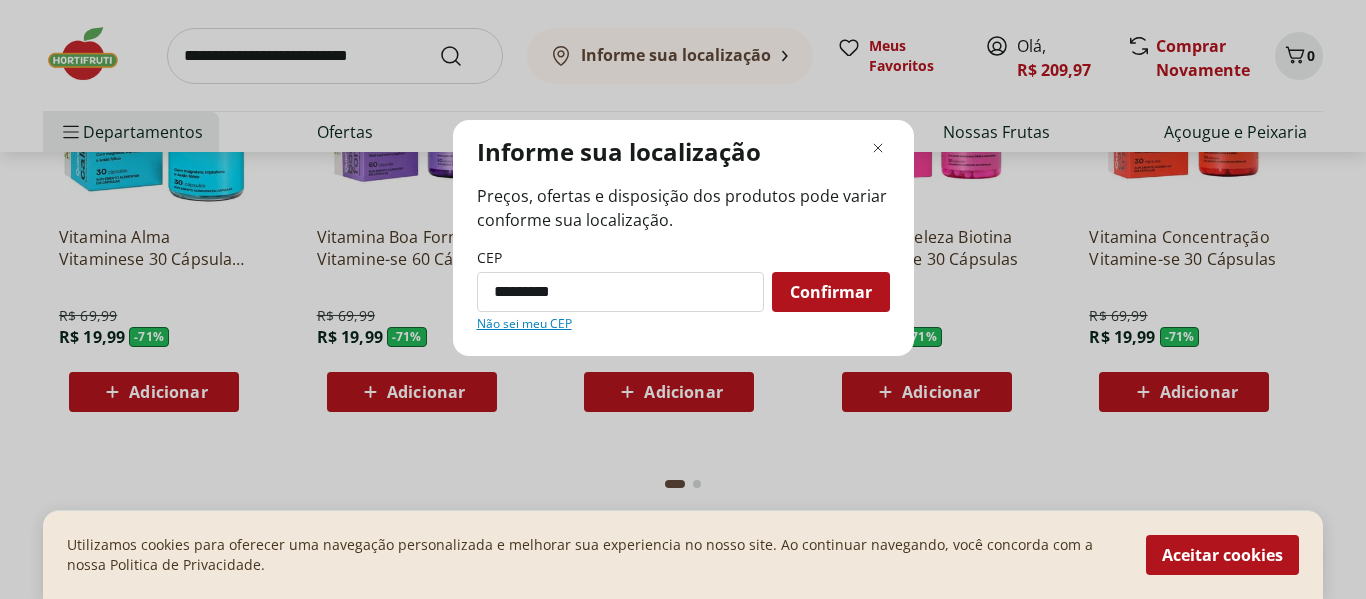 click on "Confirmar" at bounding box center [831, 292] 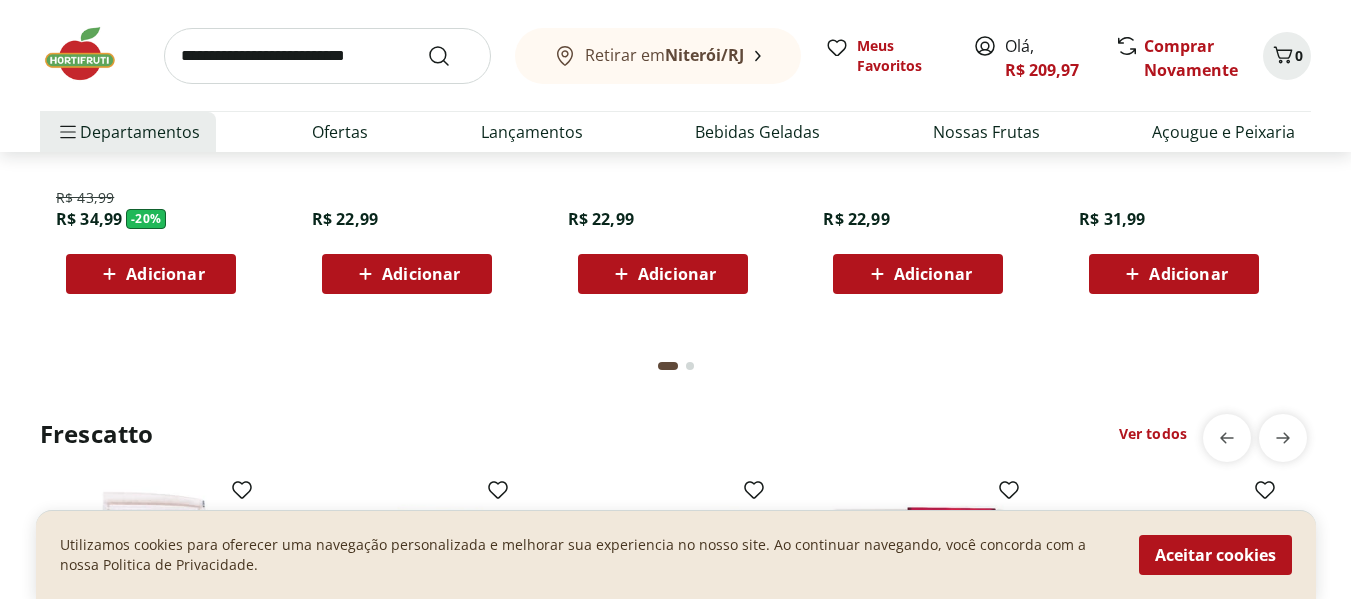 scroll, scrollTop: 5676, scrollLeft: 0, axis: vertical 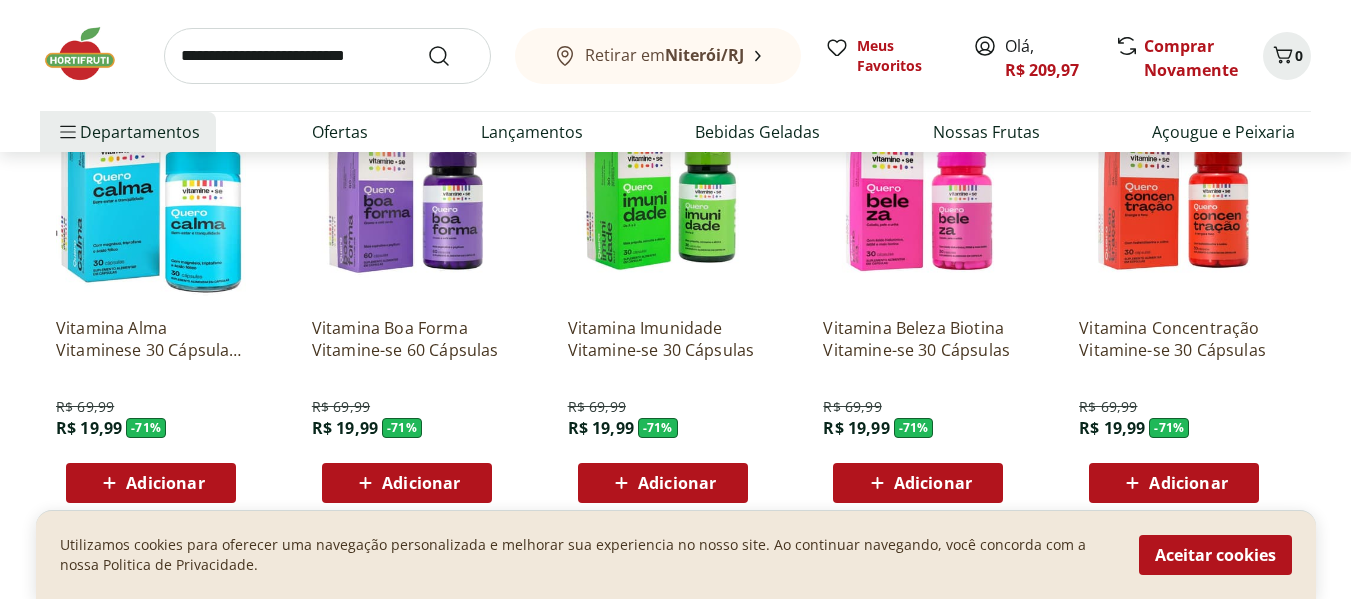 click on "Adicionar" at bounding box center [407, -2709] 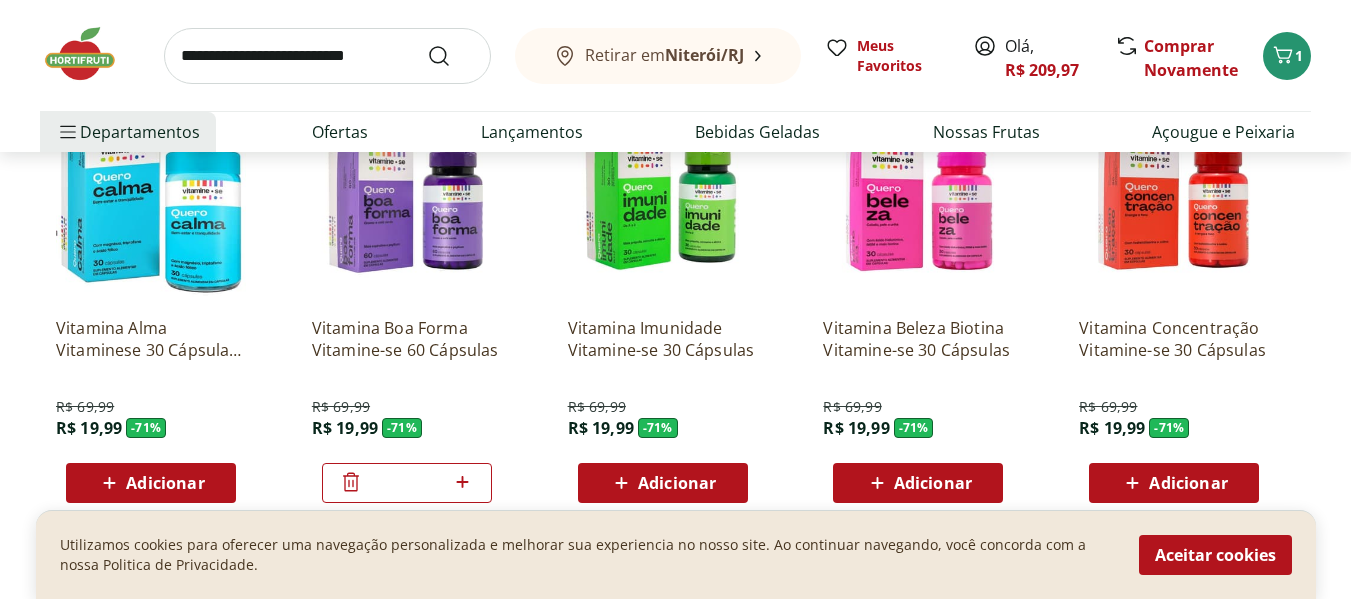 click 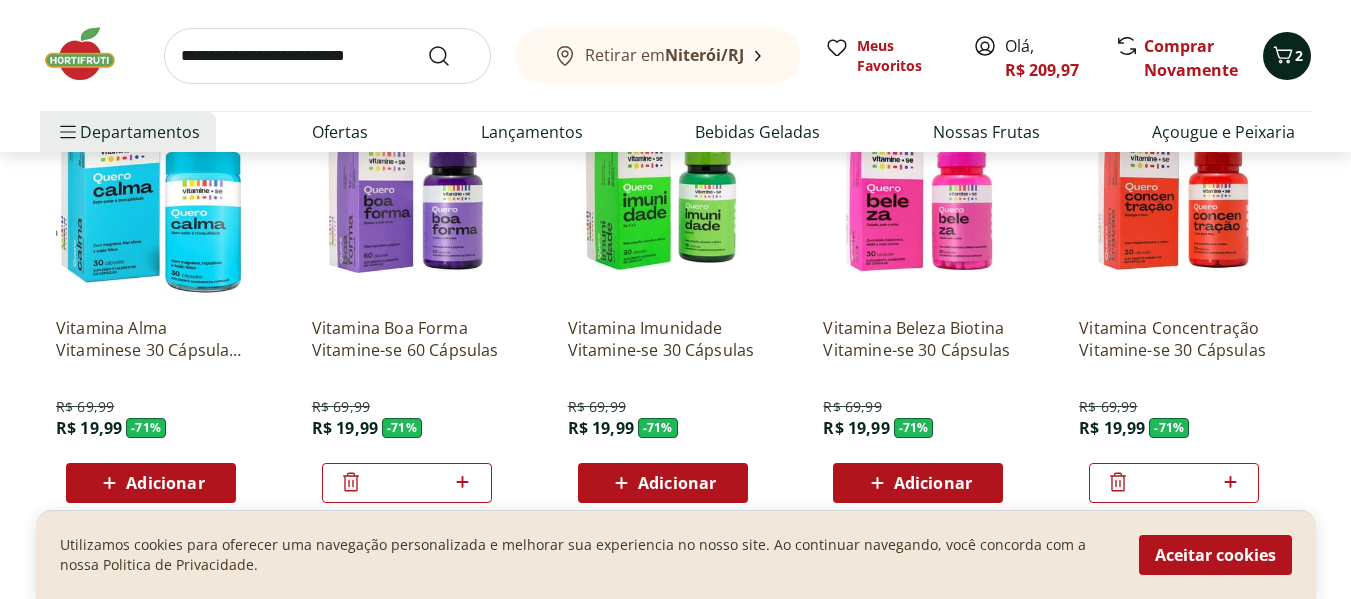 click on "2" at bounding box center (1299, 55) 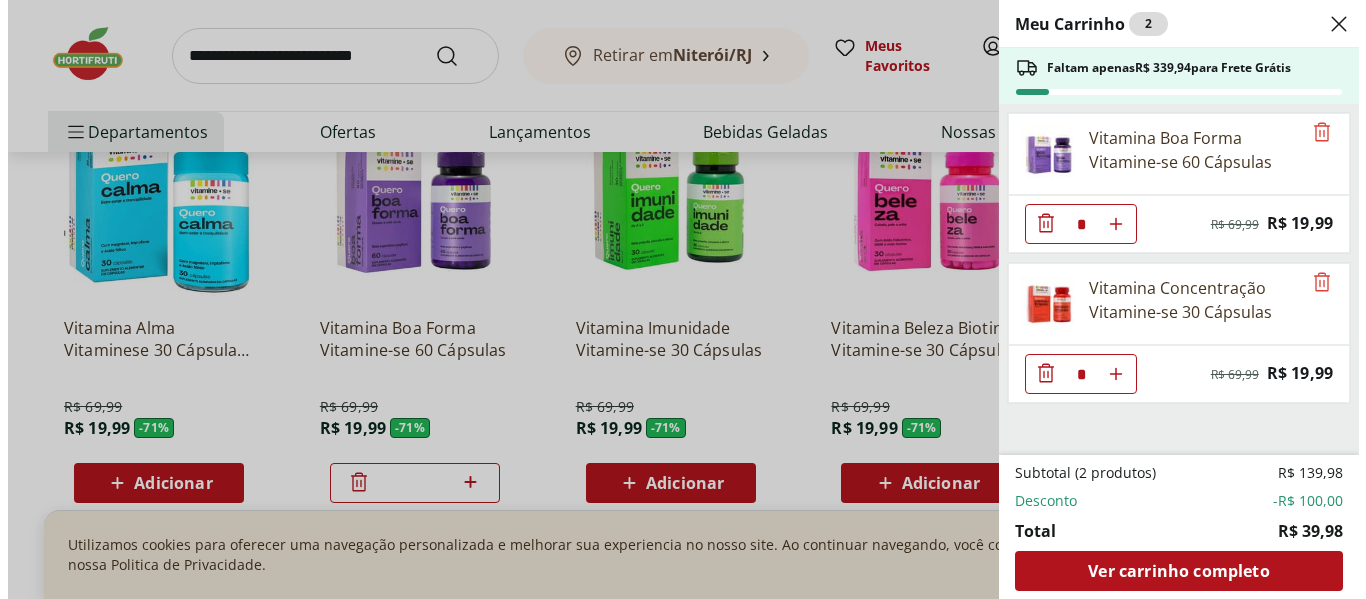 scroll, scrollTop: 4906, scrollLeft: 0, axis: vertical 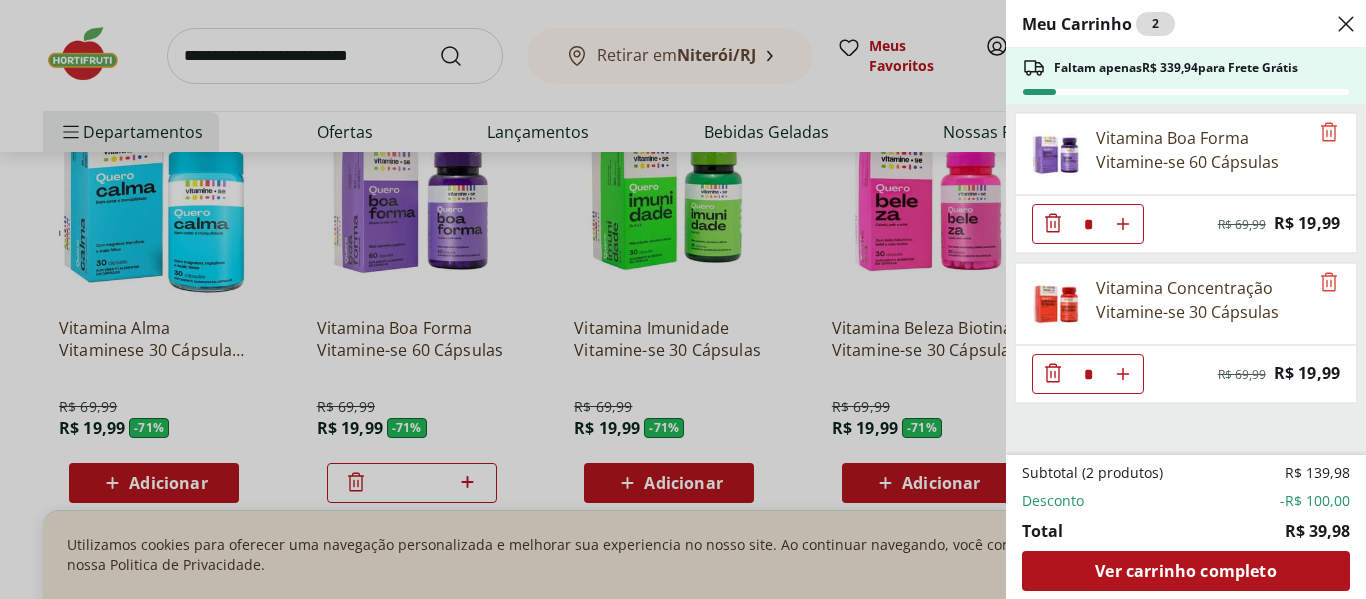 click at bounding box center (1123, 224) 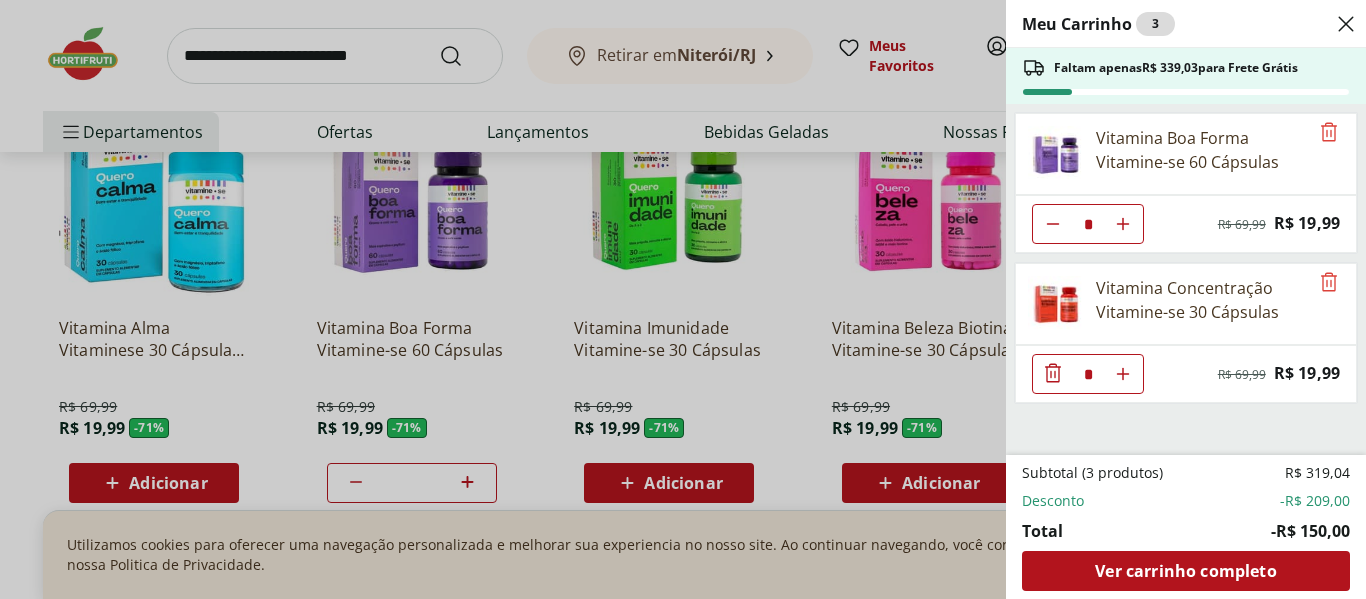 click 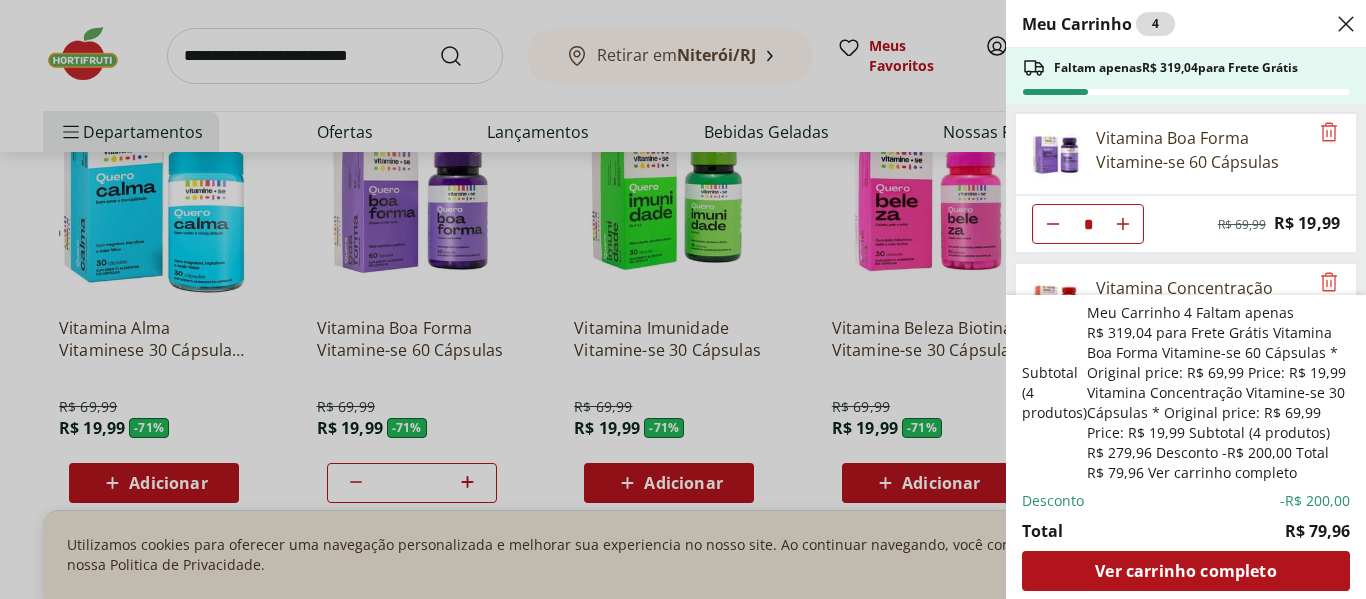 click on "R$ 59,97" at bounding box center [683, 299] 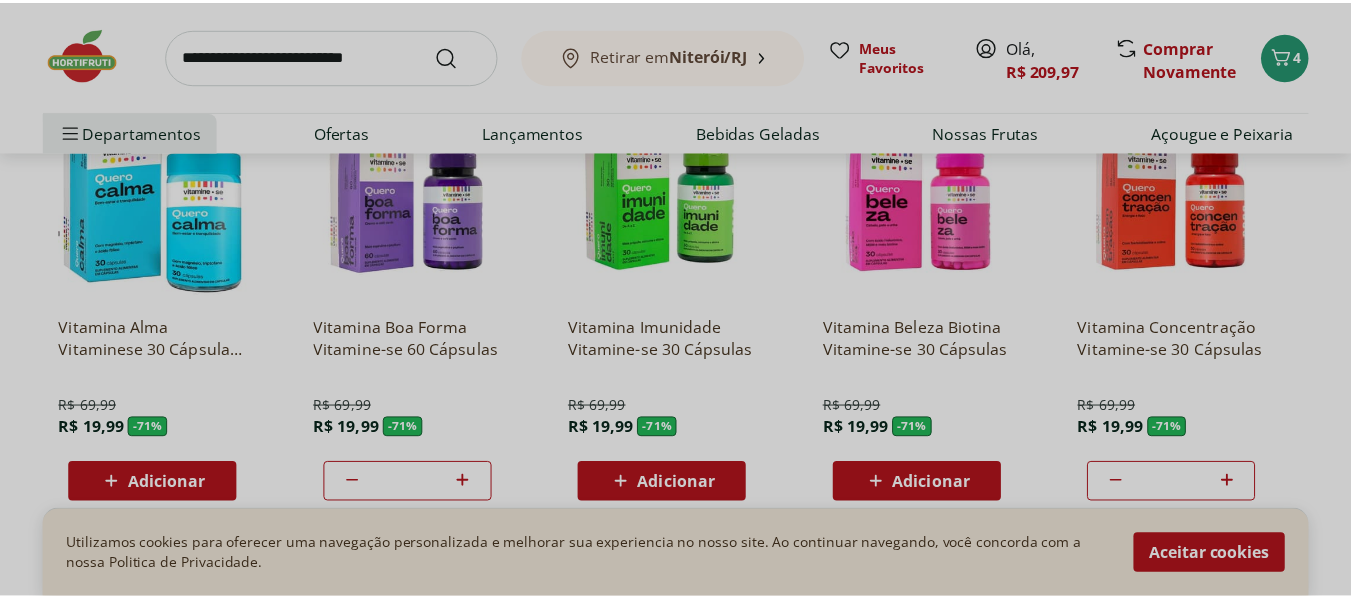 scroll, scrollTop: 4901, scrollLeft: 0, axis: vertical 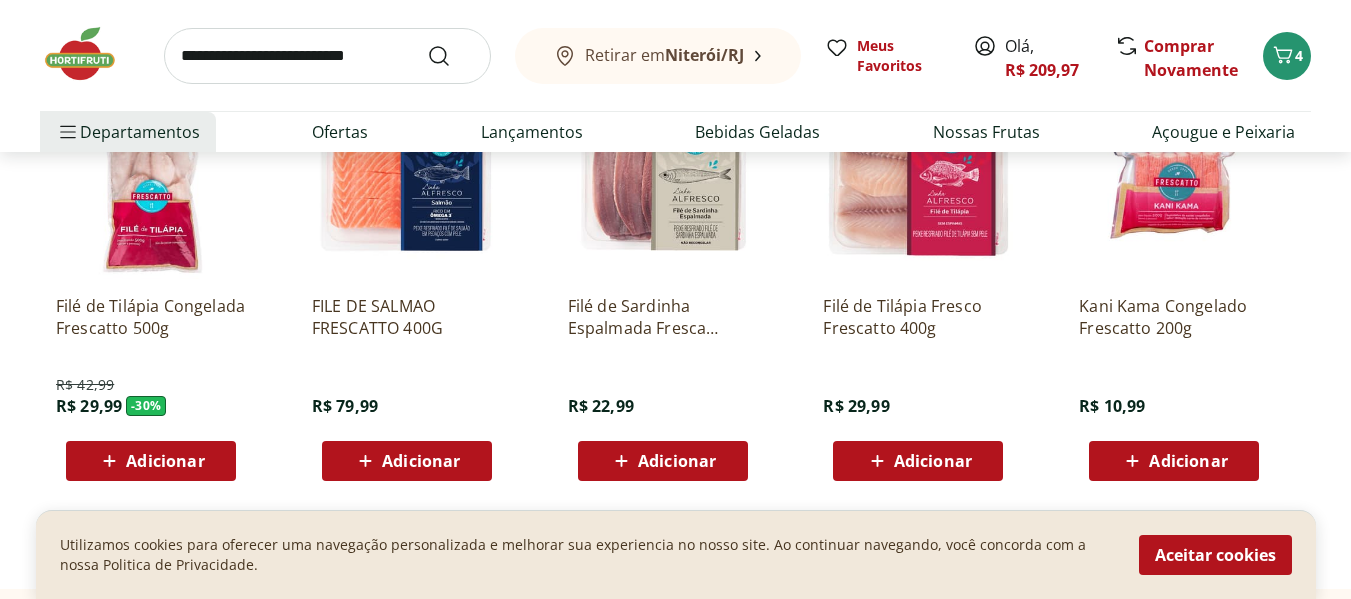 click on "Adicionar" at bounding box center (918, -3899) 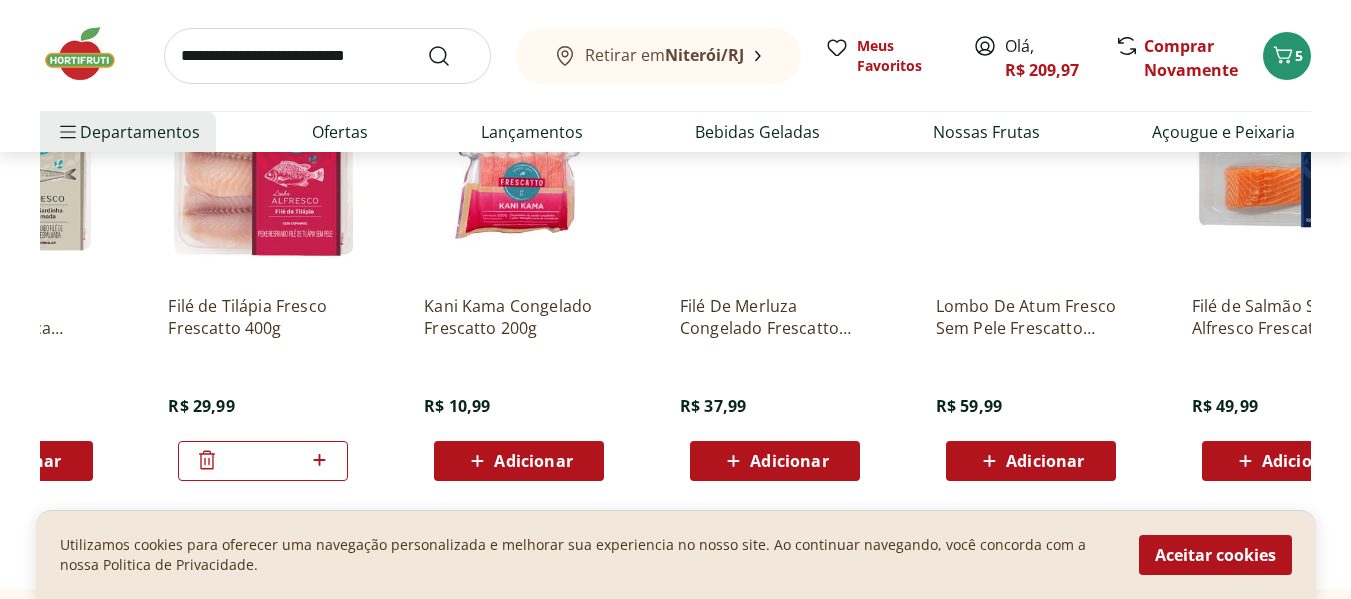 scroll, scrollTop: 0, scrollLeft: 767, axis: horizontal 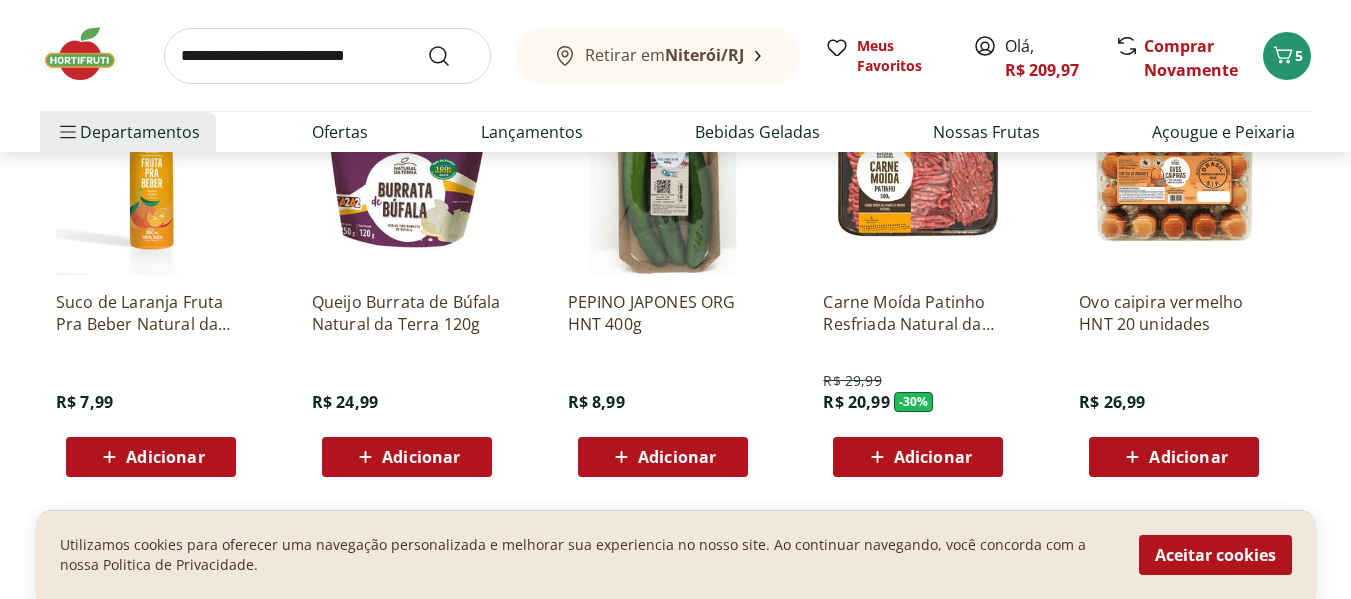click on "Adicionar" at bounding box center (933, -2151) 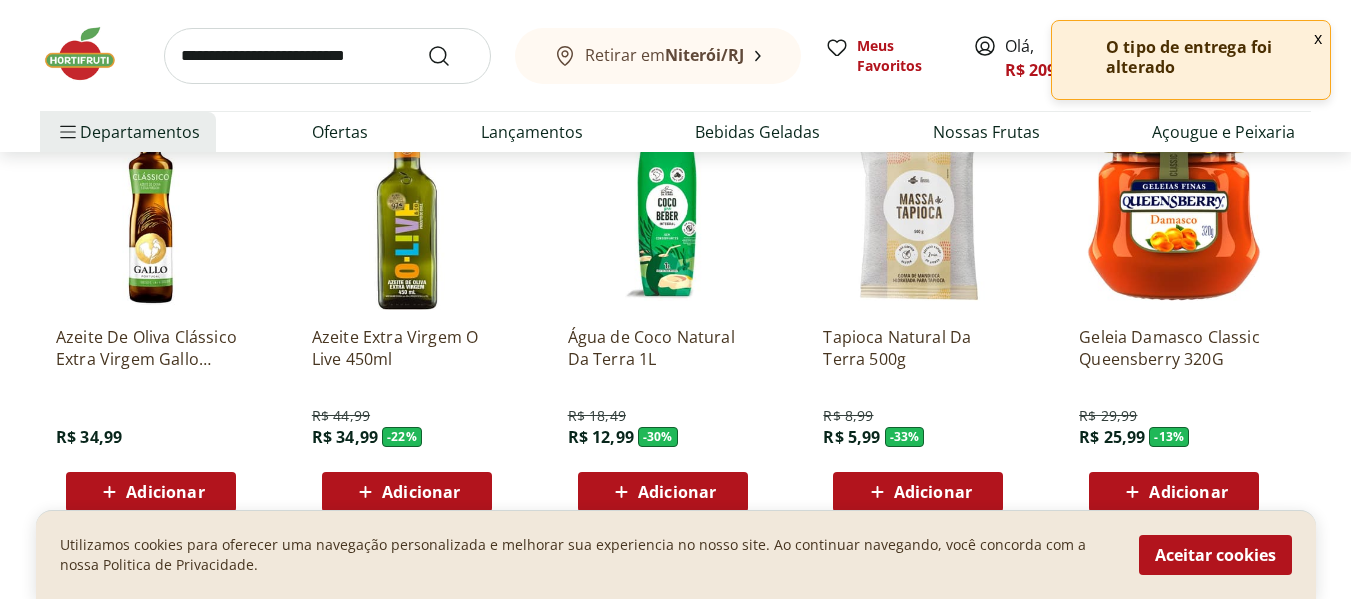 scroll, scrollTop: 3450, scrollLeft: 0, axis: vertical 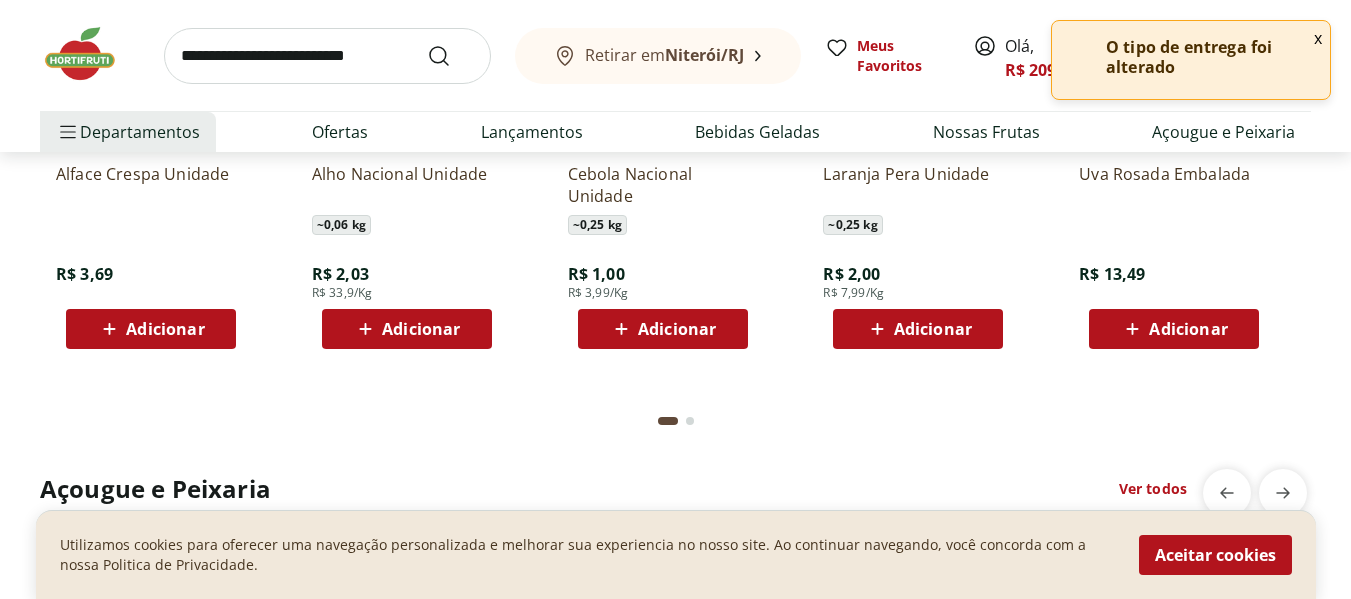 click on "x" at bounding box center [1318, 38] 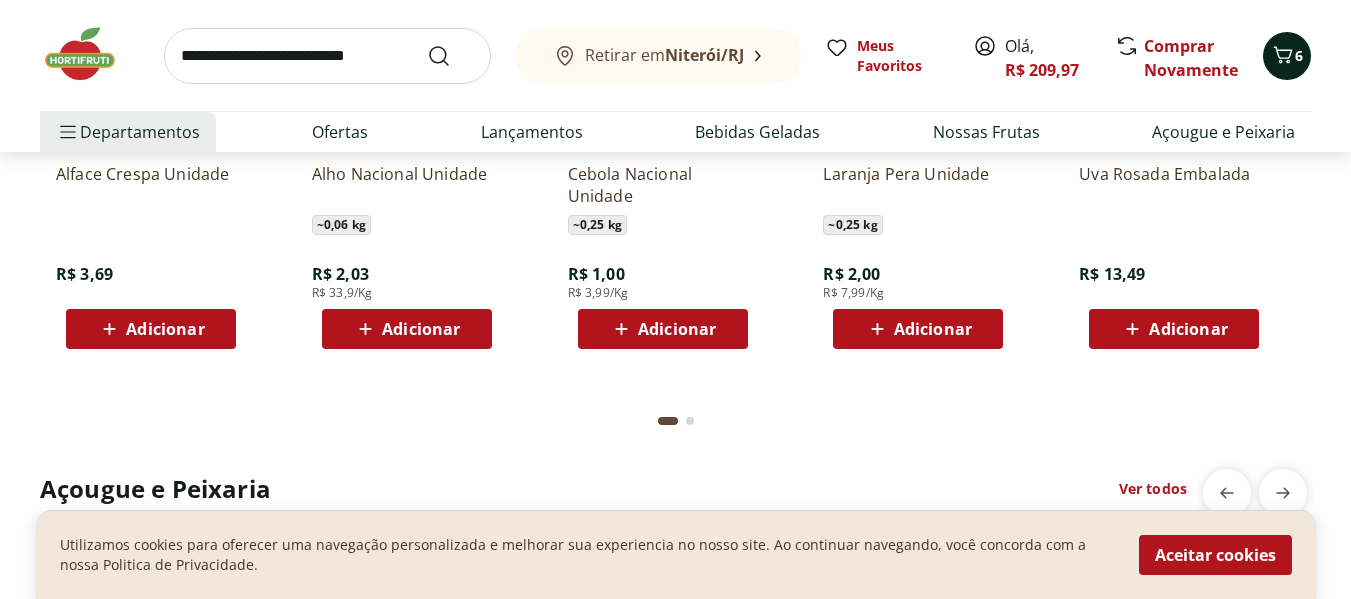 click 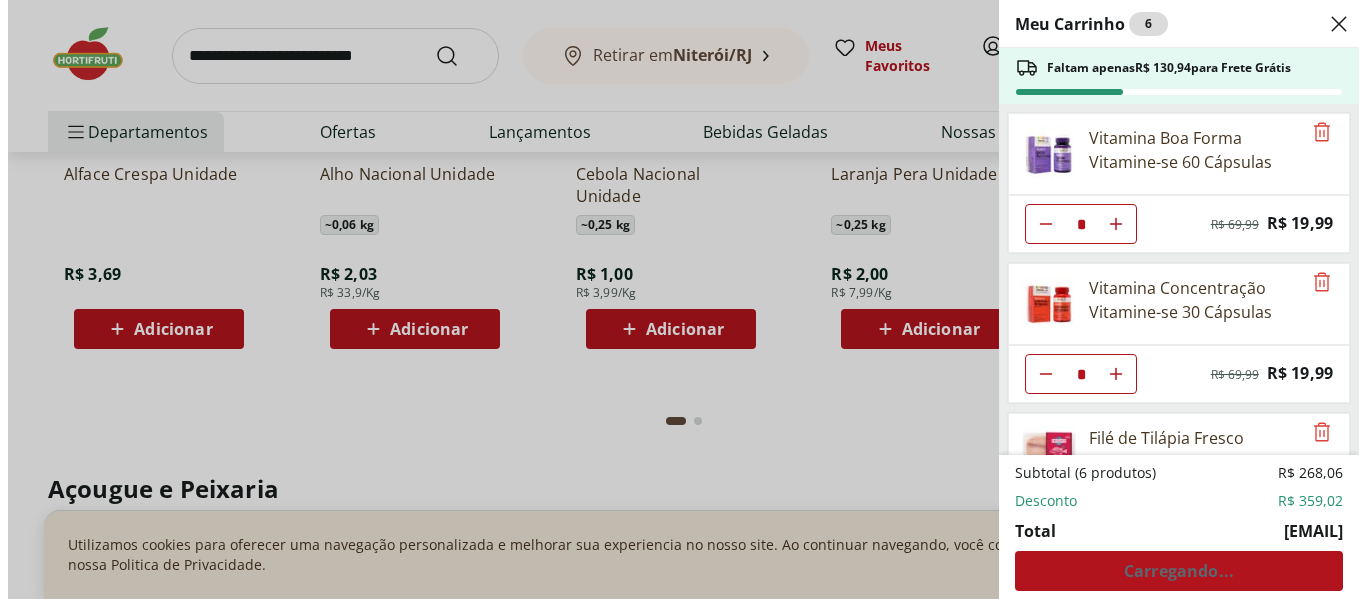 scroll, scrollTop: 2452, scrollLeft: 0, axis: vertical 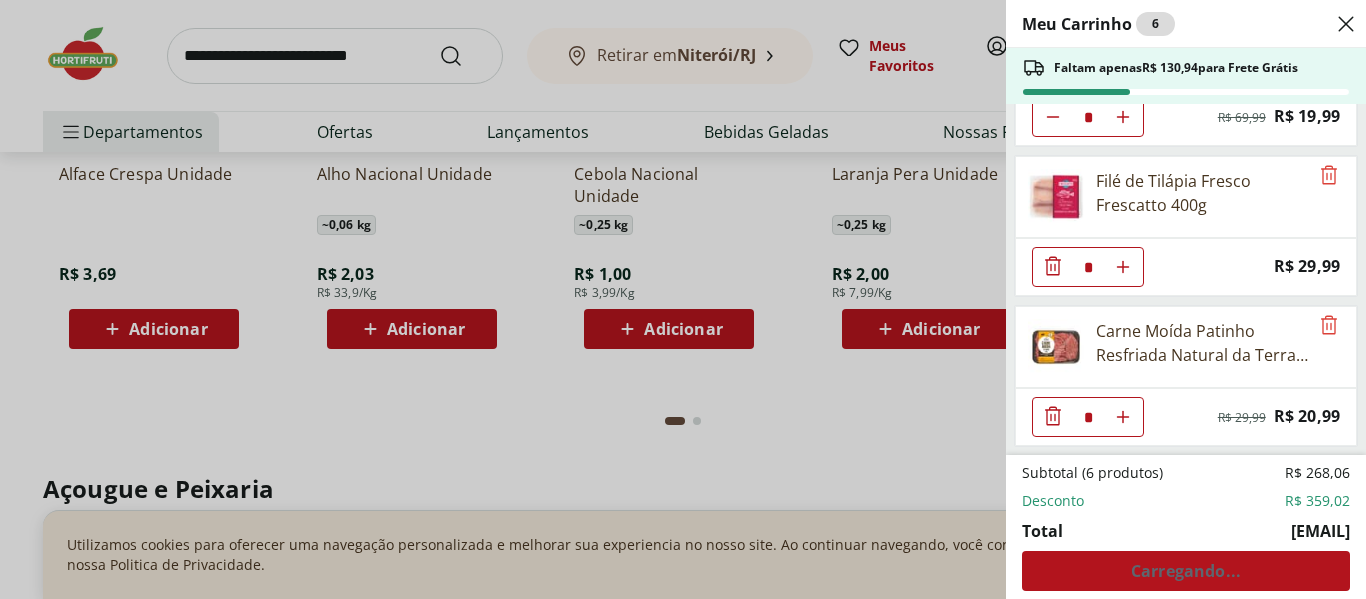 click on "Meu Carrinho 6 Faltam apenas  R$ 268,06  para Frete Grátis Vitamina Boa Forma Vitamine-se 60 Cápsulas * Original price: R$ 69,99 Price: R$ 19,99 Vitamina Concentração Vitamine-se 30 Cápsulas * Original price: R$ 69,99 Price: R$ 19,99 Filé de Tilápia Fresco Frescatto 400g * Price: R$ 29,99 Carne Moída Patinho Resfriada Natural da Terra 500g * Original price: R$ 29,99 Price: R$ 20,99 Subtotal (6 produtos) R$ 339,94 Desconto -R$ 209,00 Total R$ 130,94 Carregando..." at bounding box center (683, 299) 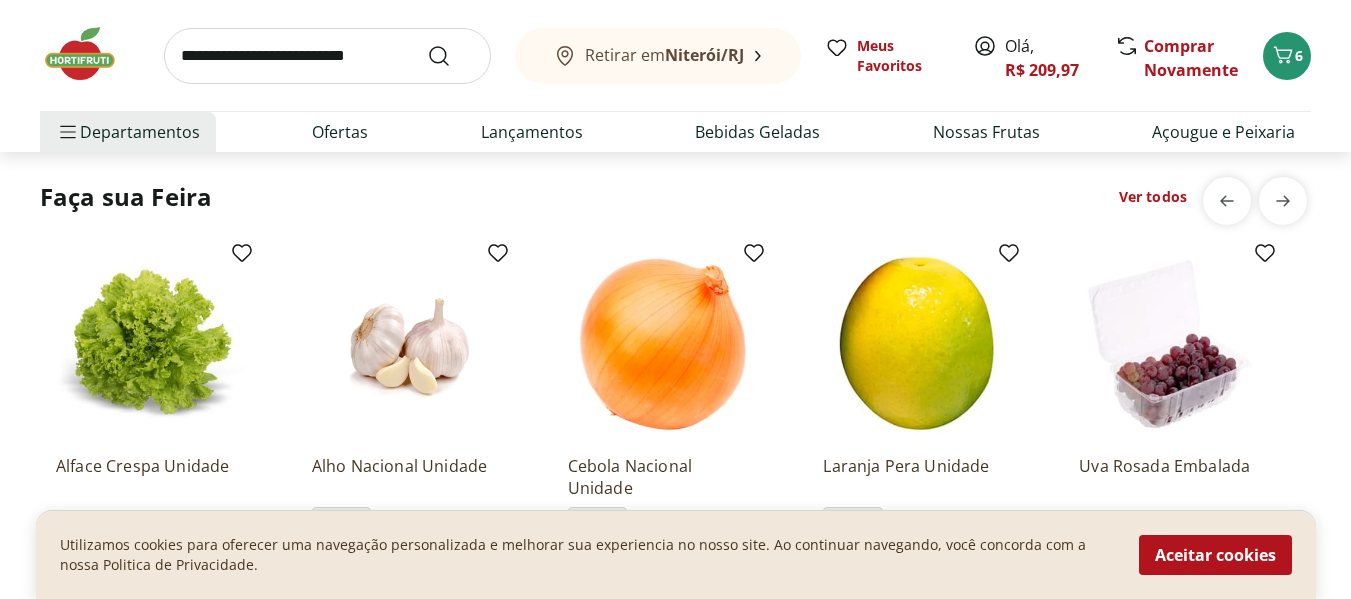 scroll, scrollTop: 2136, scrollLeft: 0, axis: vertical 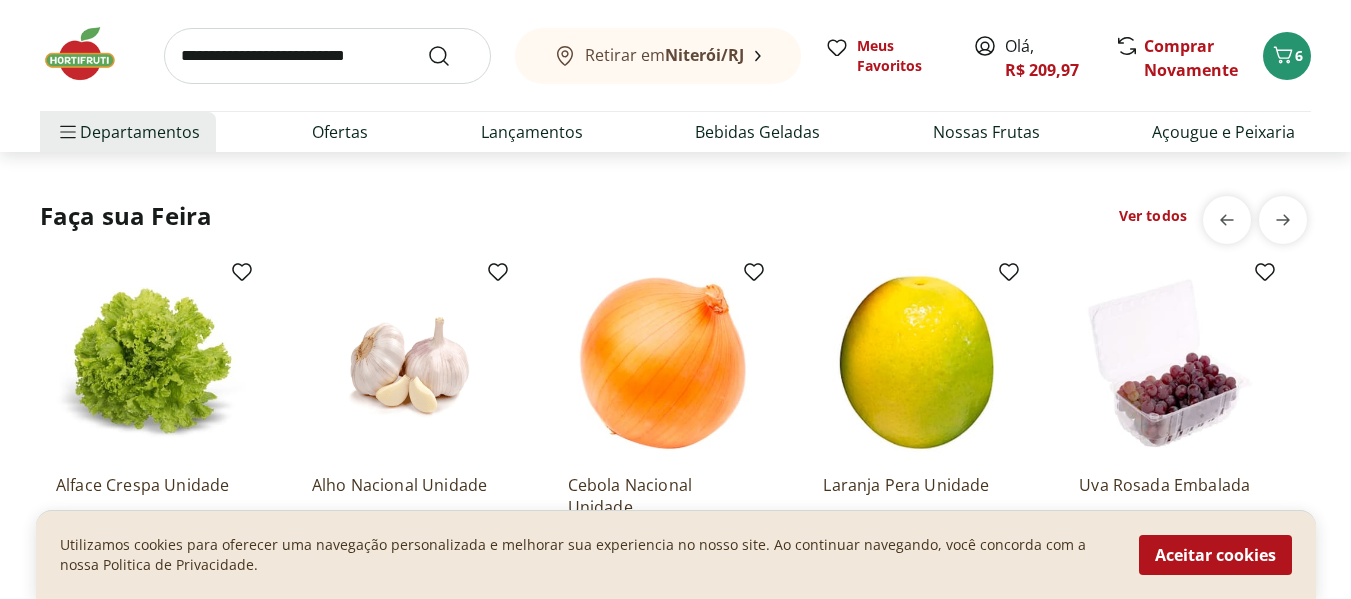 click on "Ver todos" at bounding box center (1153, 216) 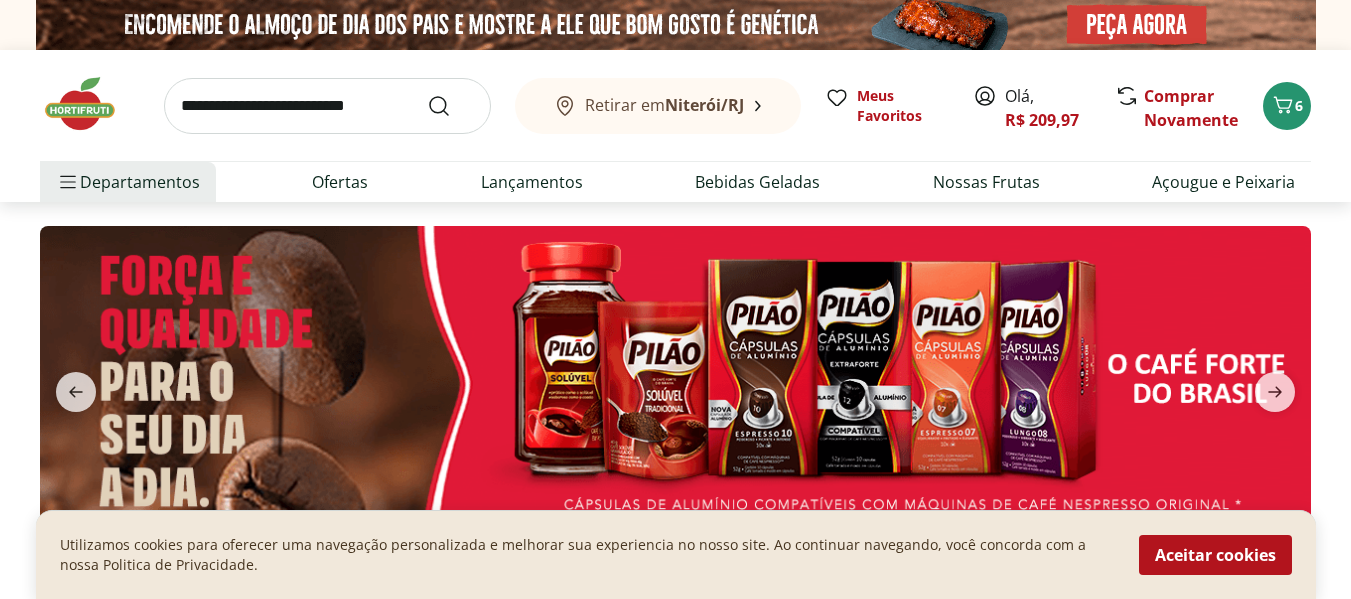 select on "**********" 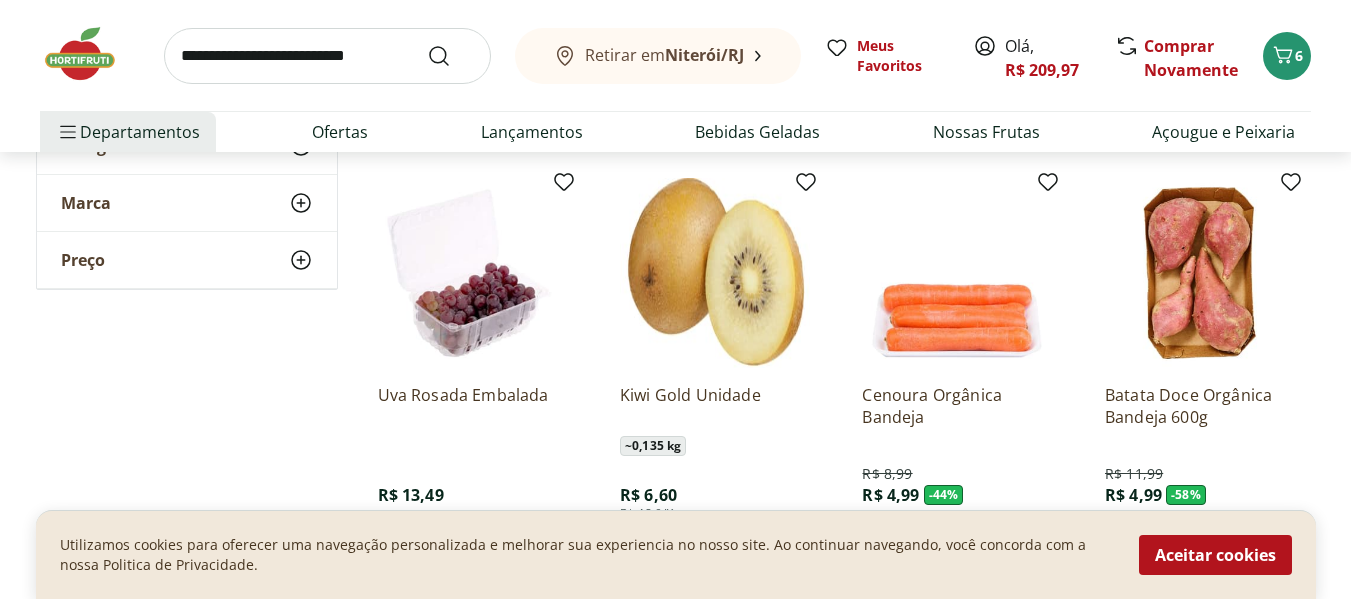 scroll, scrollTop: 683, scrollLeft: 0, axis: vertical 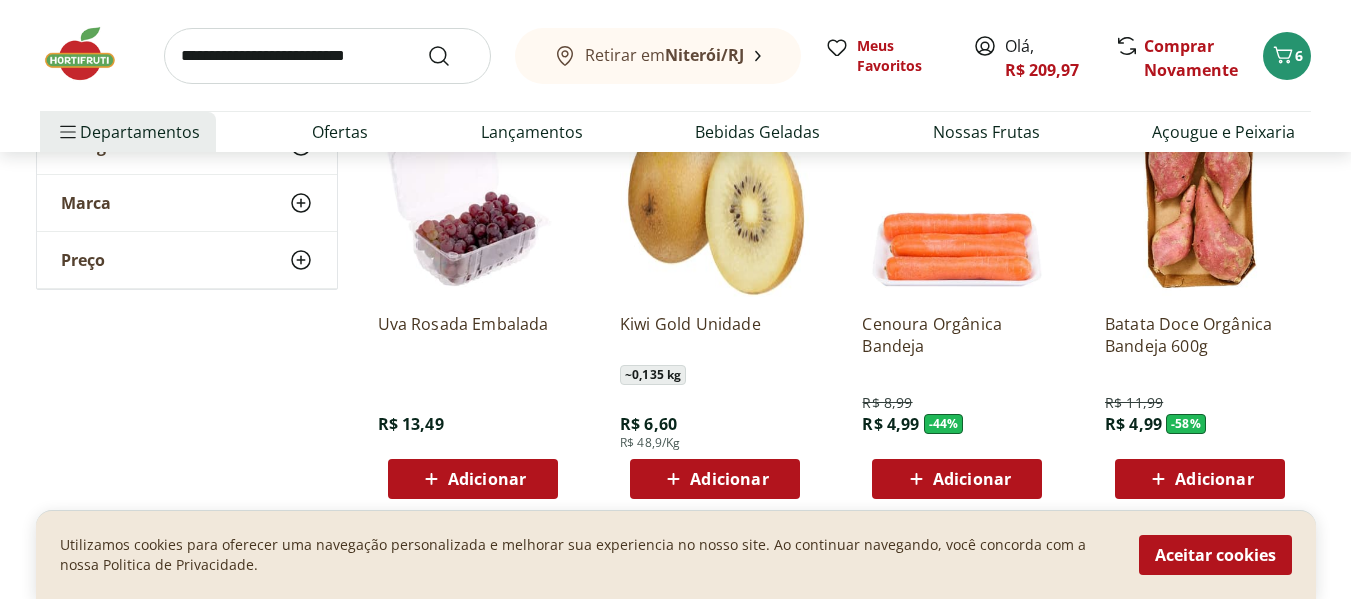 click on "Utilizamos cookies para oferecer uma navegação personalizada e melhorar sua experiencia no nosso site. Ao continuar navegando, você concorda com a nossa Politica de Privacidade. Aceitar cookies" at bounding box center [676, 554] 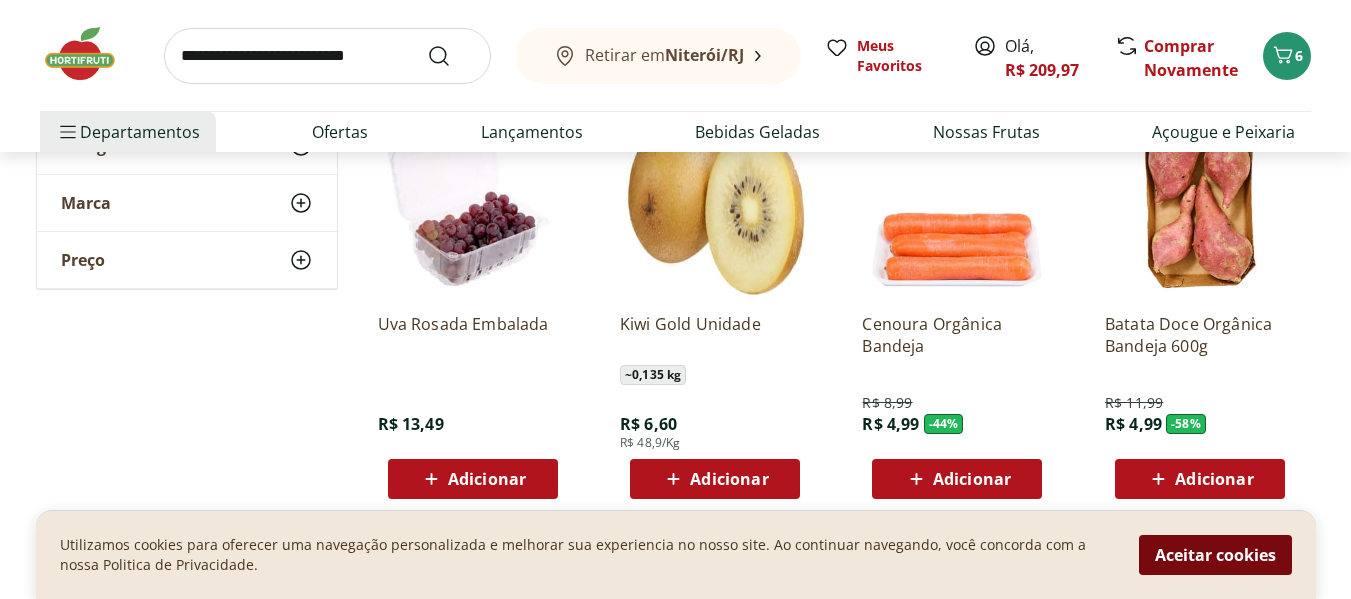 click on "Aceitar cookies" at bounding box center [1215, 555] 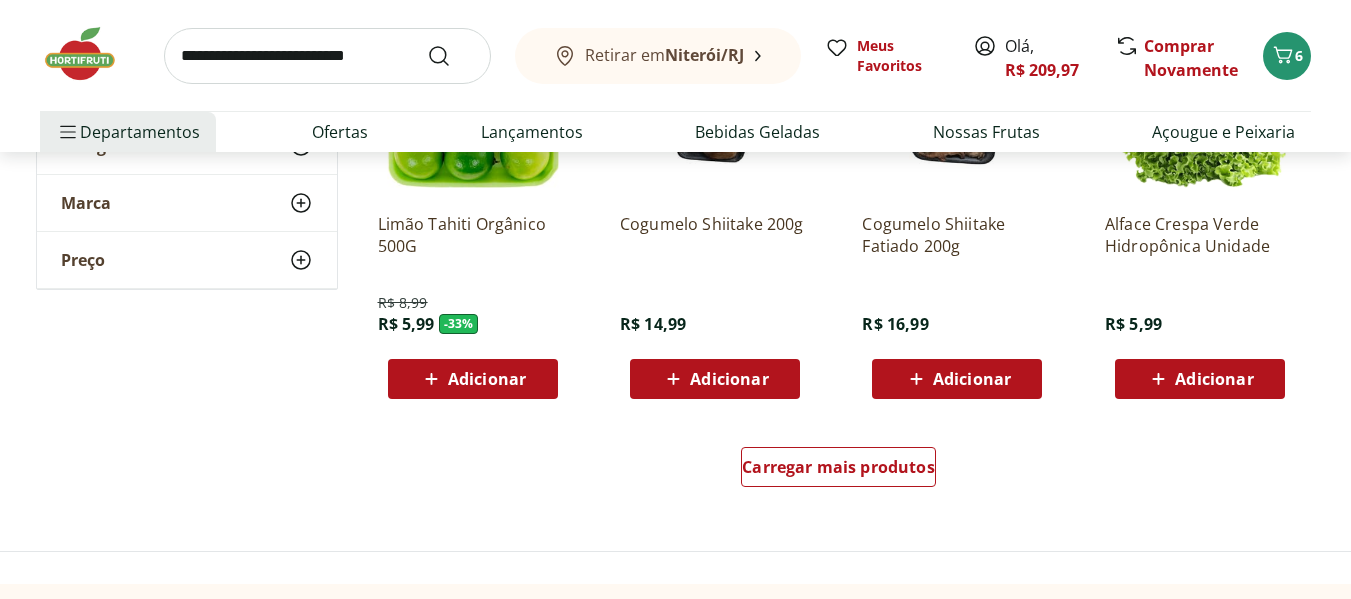 scroll, scrollTop: 1261, scrollLeft: 0, axis: vertical 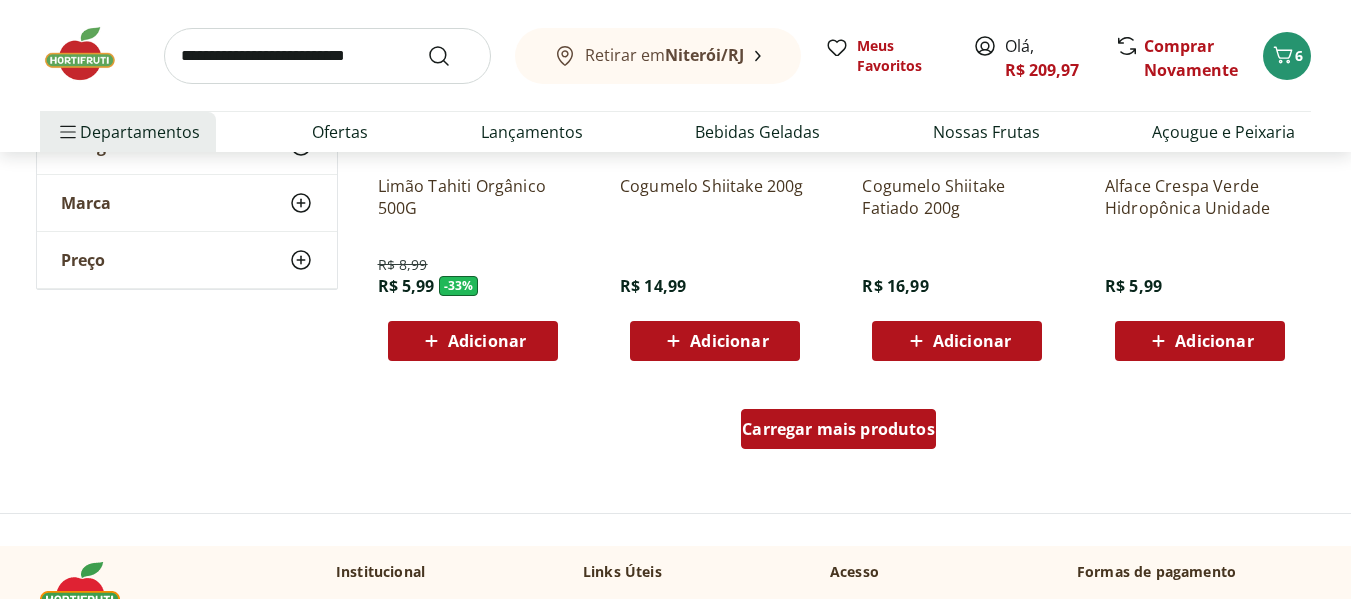 click on "Carregar mais produtos" at bounding box center (838, 429) 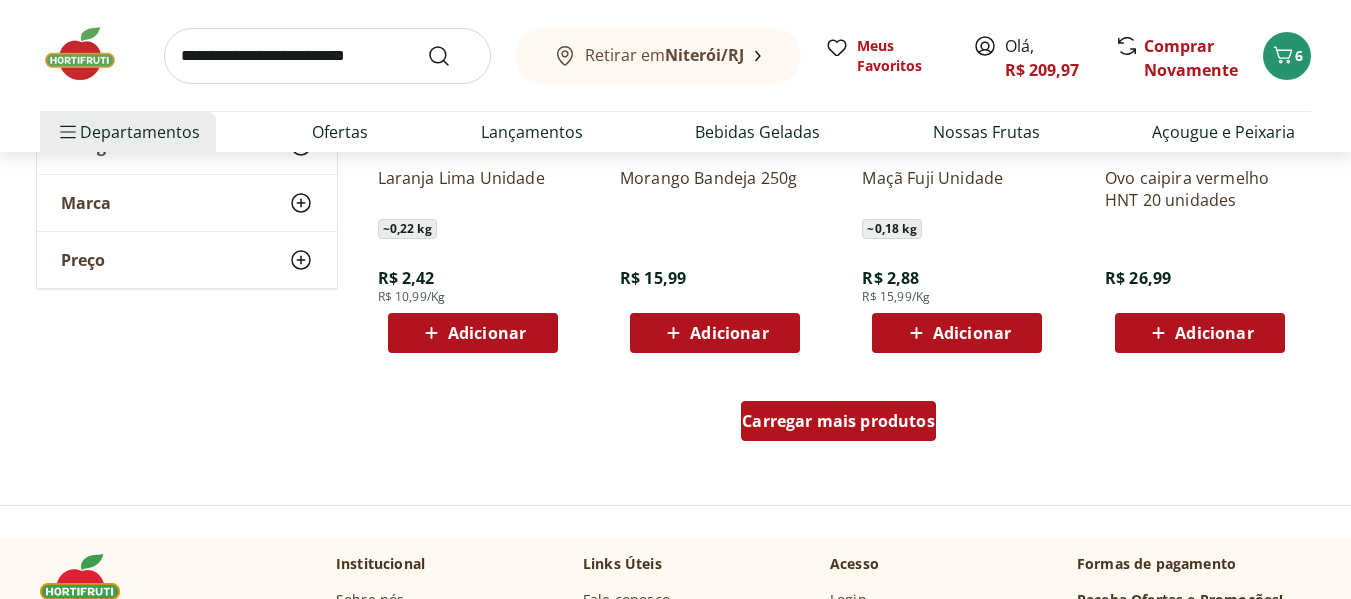 scroll, scrollTop: 2578, scrollLeft: 0, axis: vertical 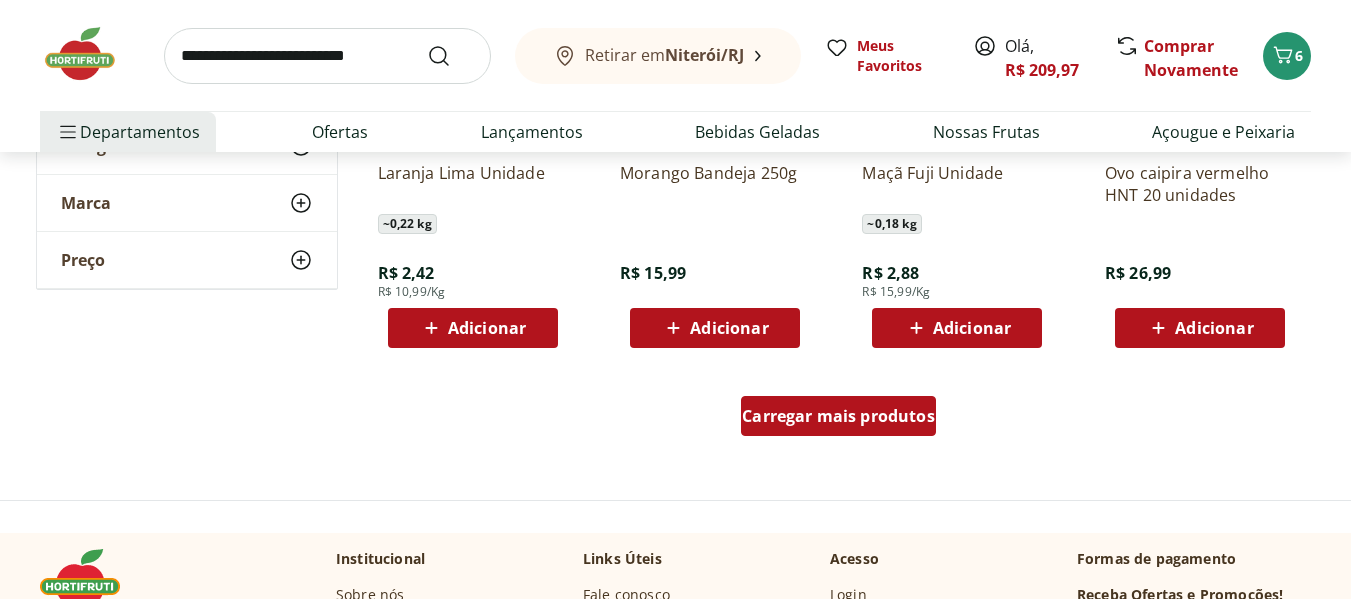 click on "Carregar mais produtos" at bounding box center [838, 416] 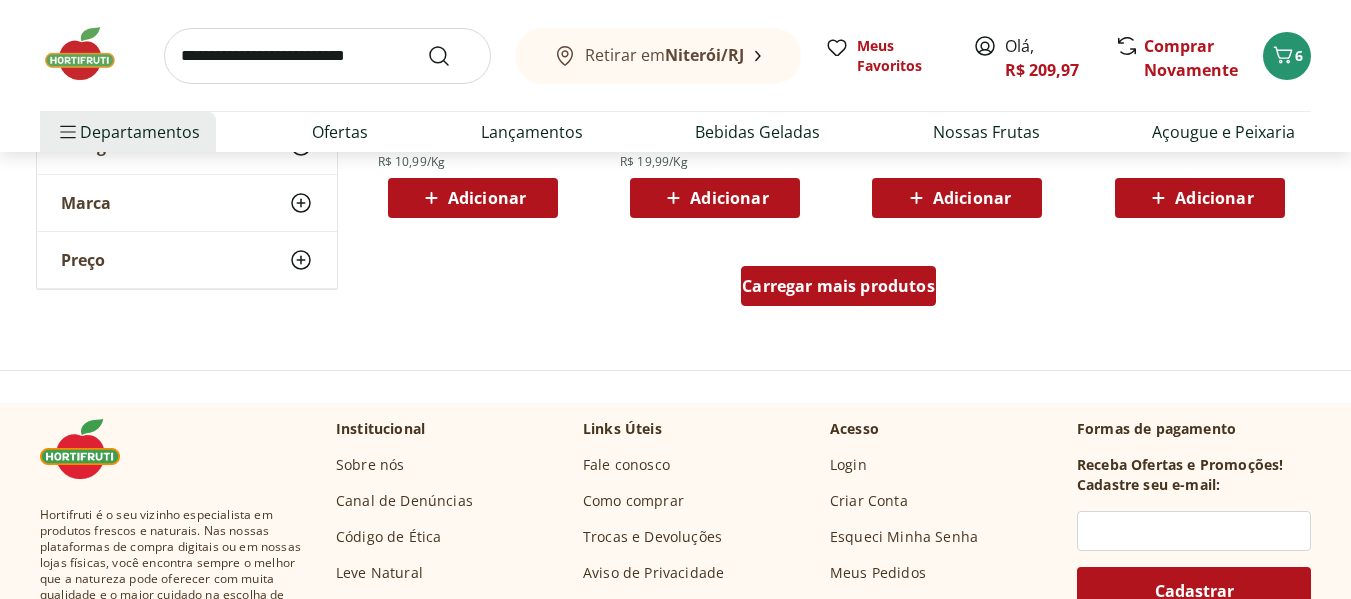 scroll, scrollTop: 4014, scrollLeft: 0, axis: vertical 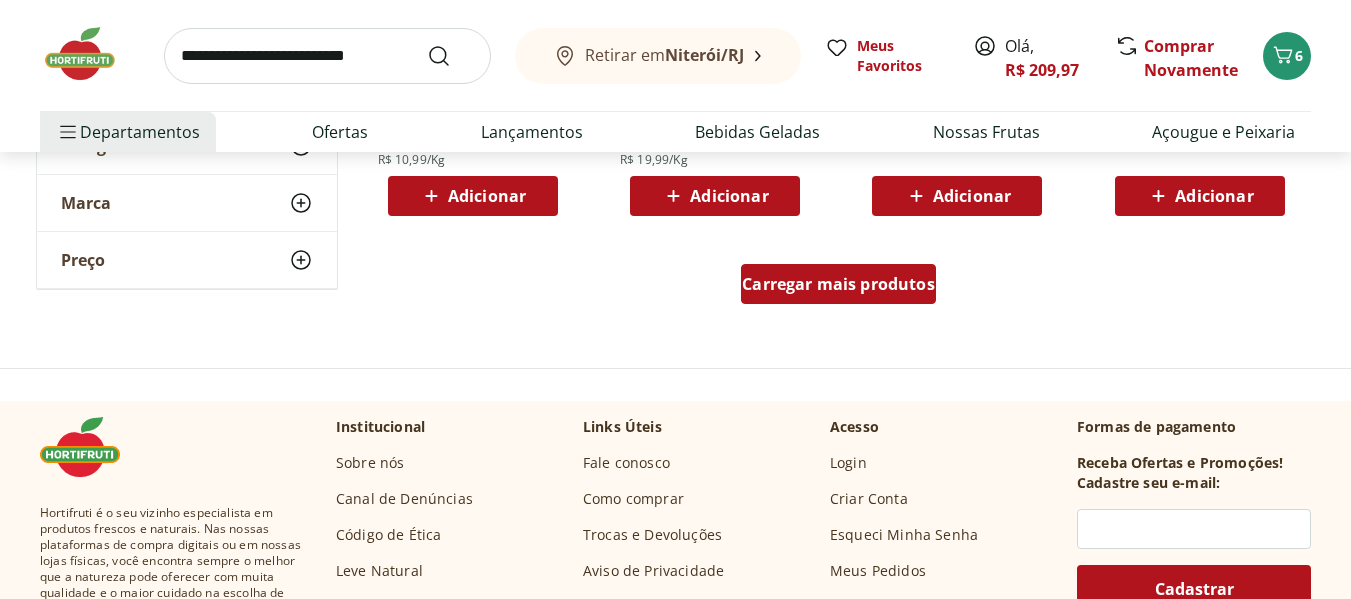 click on "Carregar mais produtos" at bounding box center [838, 284] 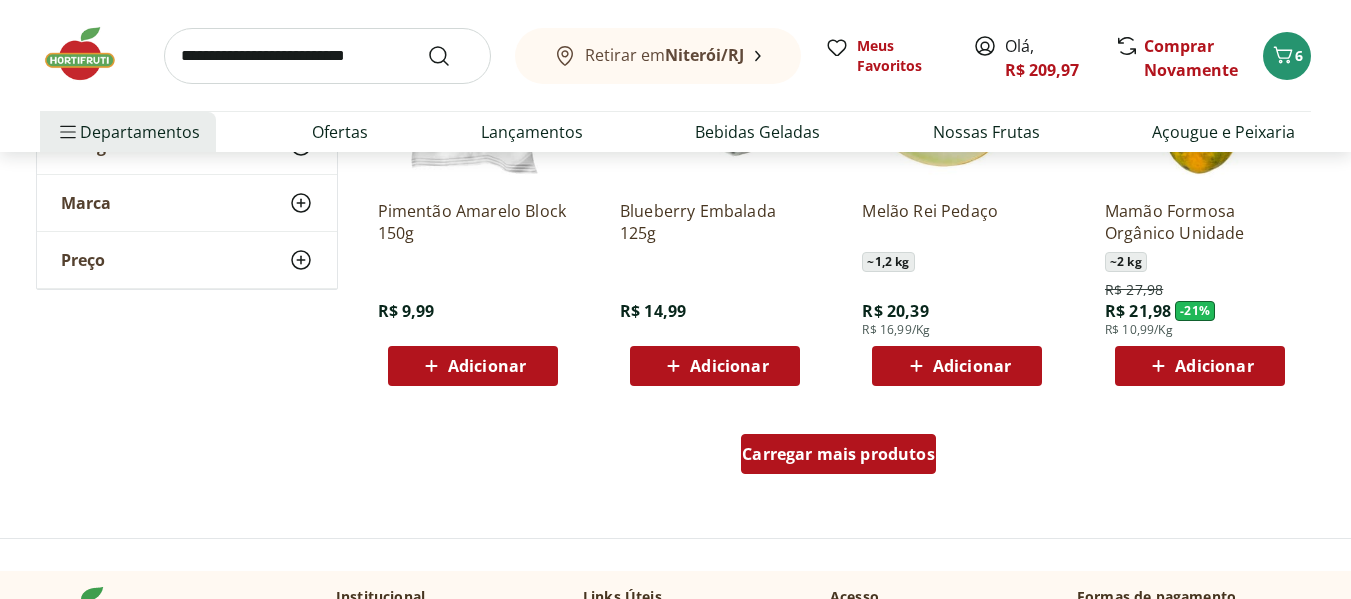 scroll, scrollTop: 5149, scrollLeft: 0, axis: vertical 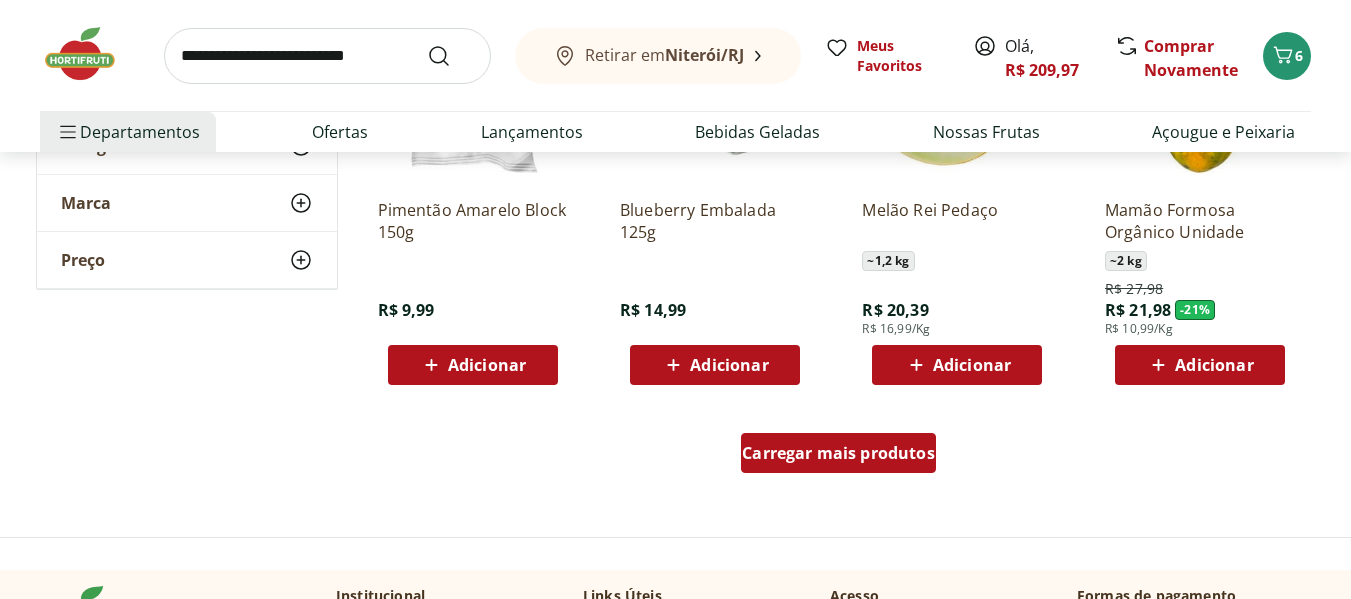 click on "Carregar mais produtos" at bounding box center [838, 453] 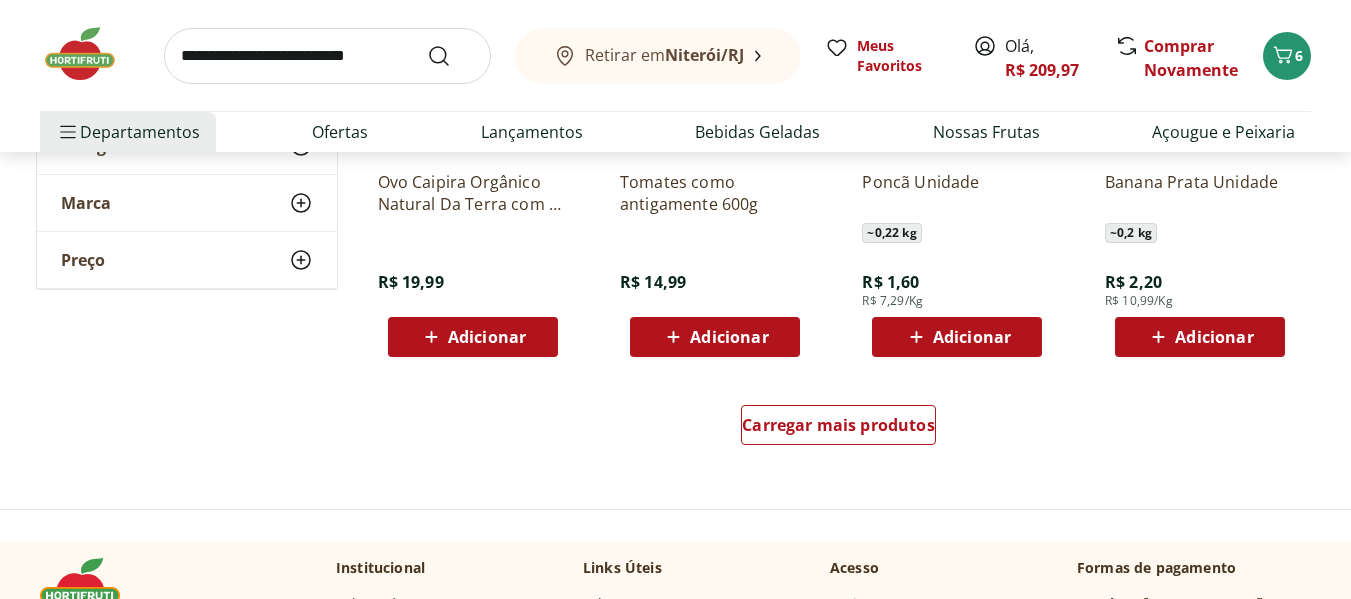 scroll, scrollTop: 6487, scrollLeft: 0, axis: vertical 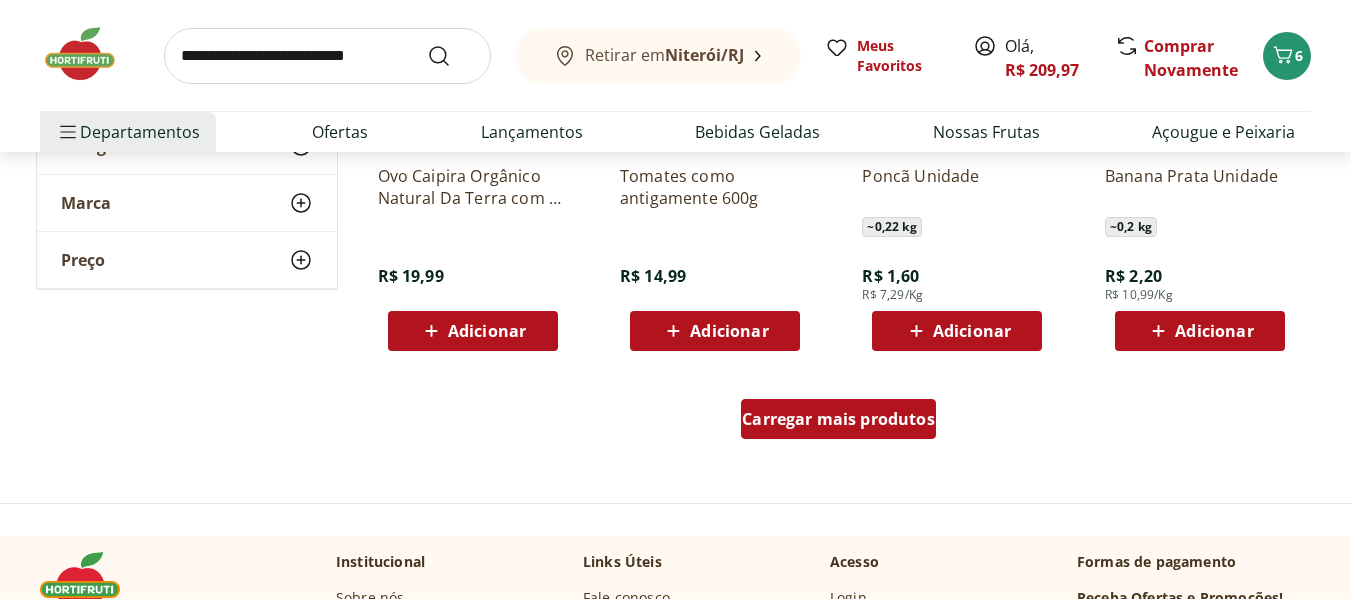 click on "Carregar mais produtos" at bounding box center (838, 419) 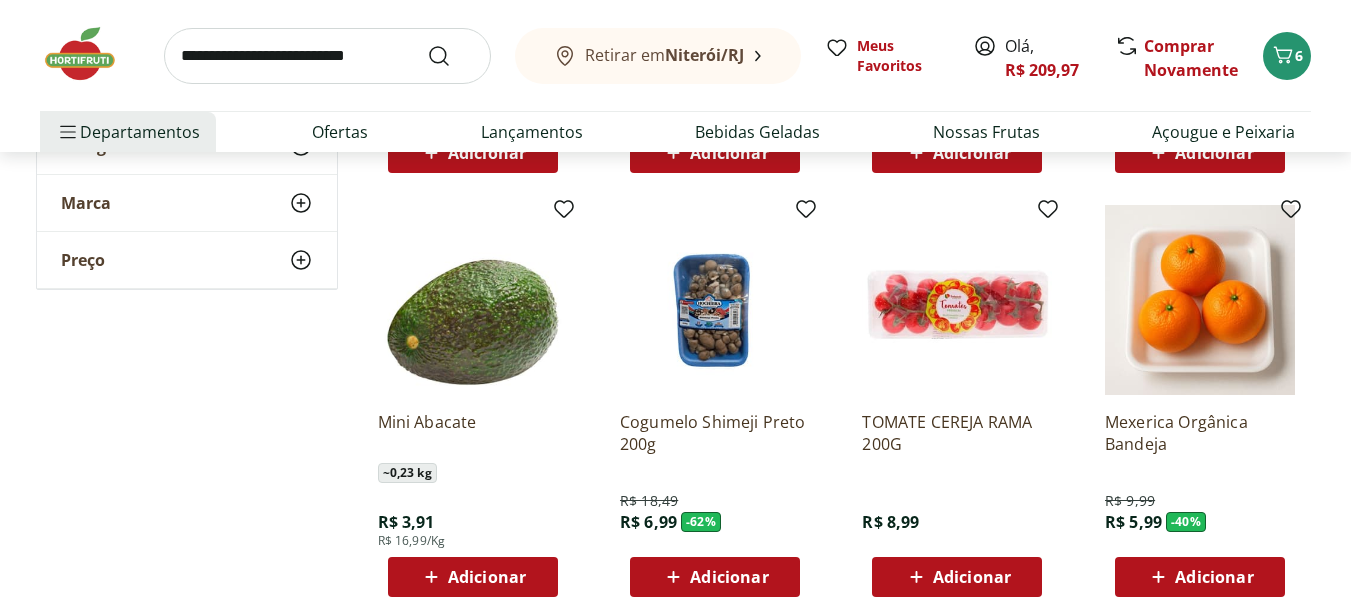 scroll, scrollTop: 6666, scrollLeft: 0, axis: vertical 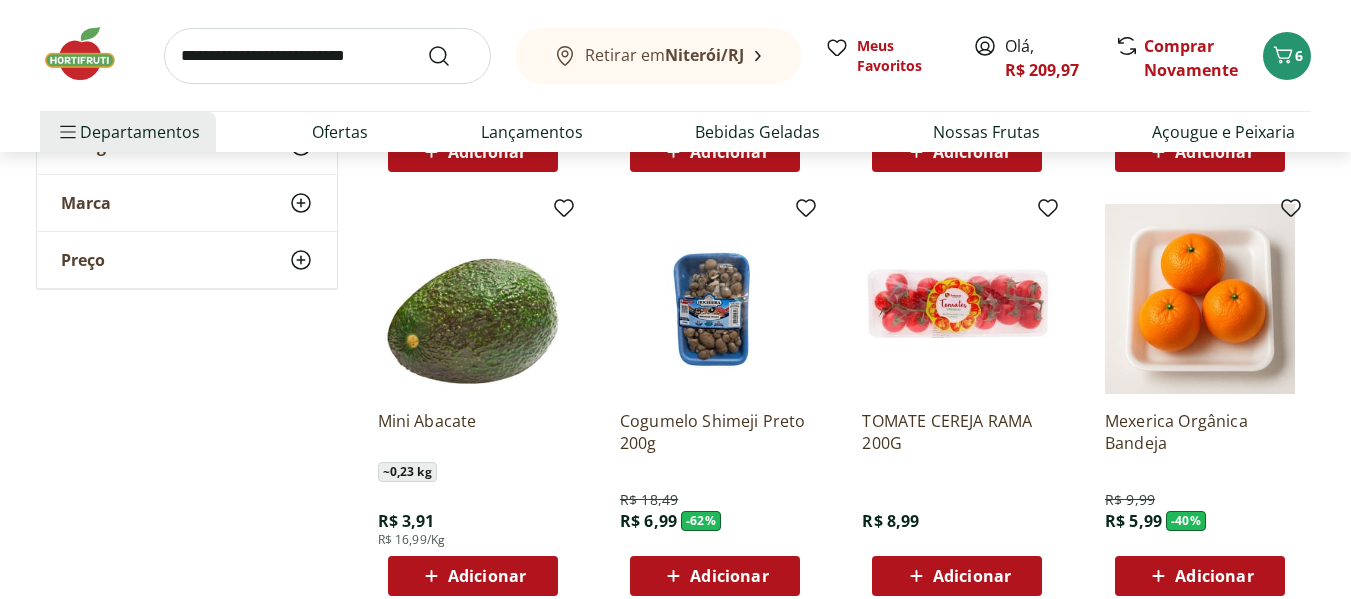 click on "Adicionar" at bounding box center (729, 576) 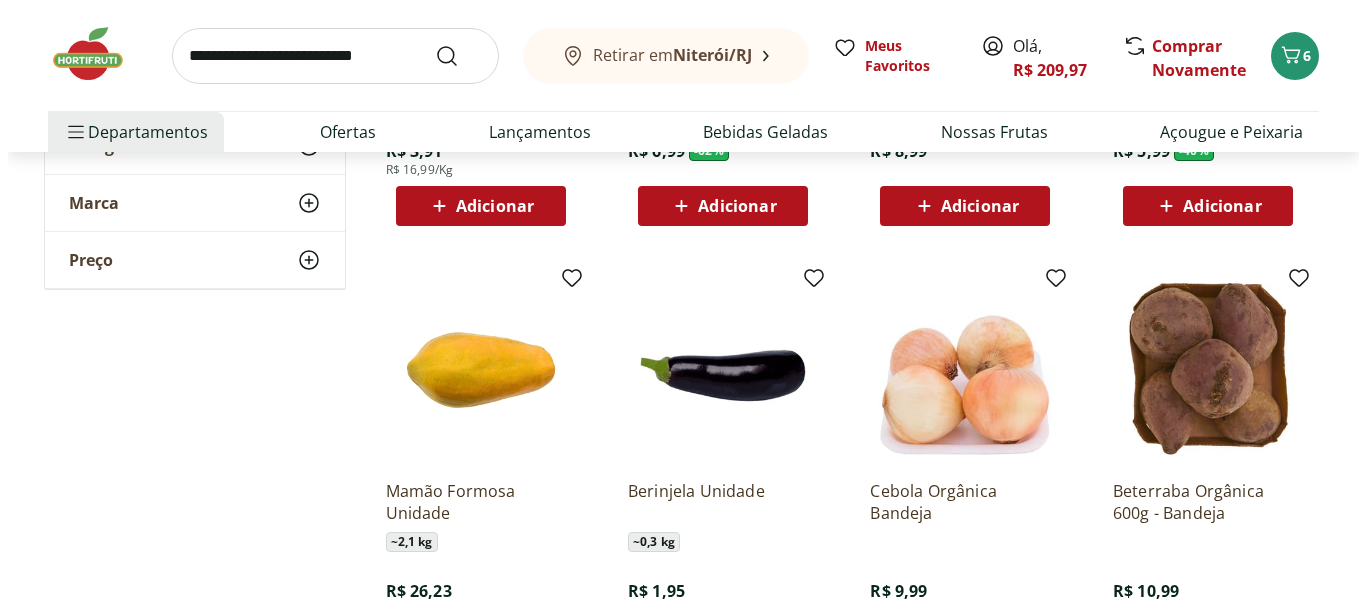 scroll, scrollTop: 7038, scrollLeft: 0, axis: vertical 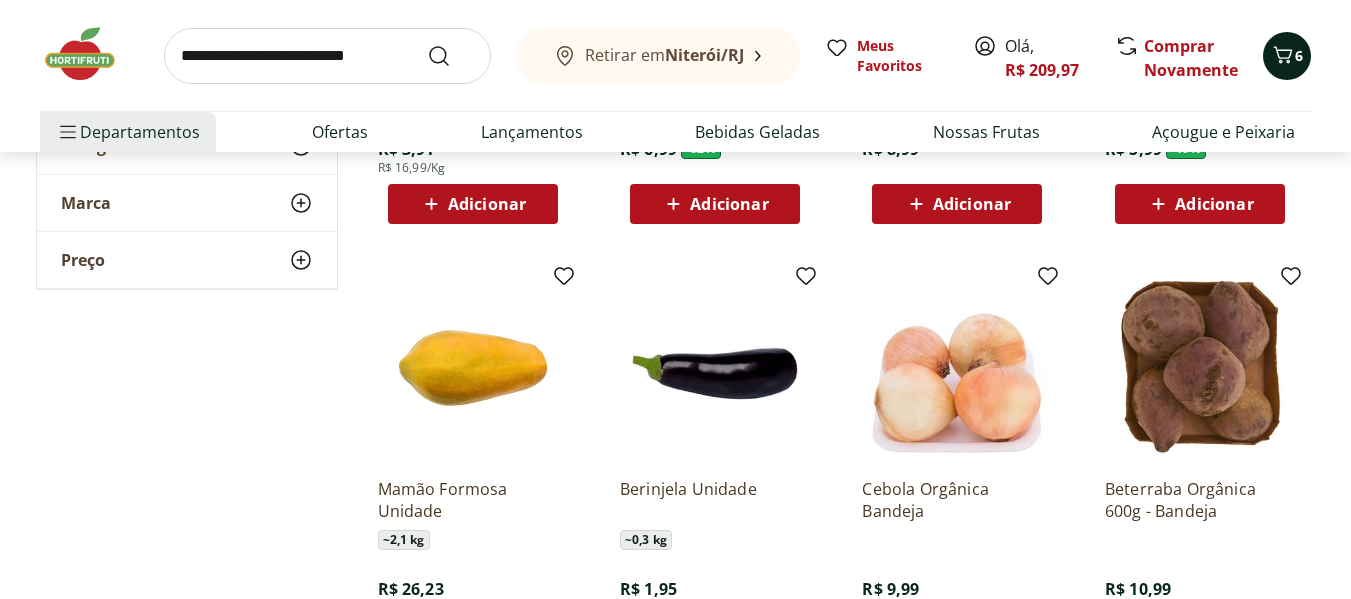 click on "6" at bounding box center [1299, 55] 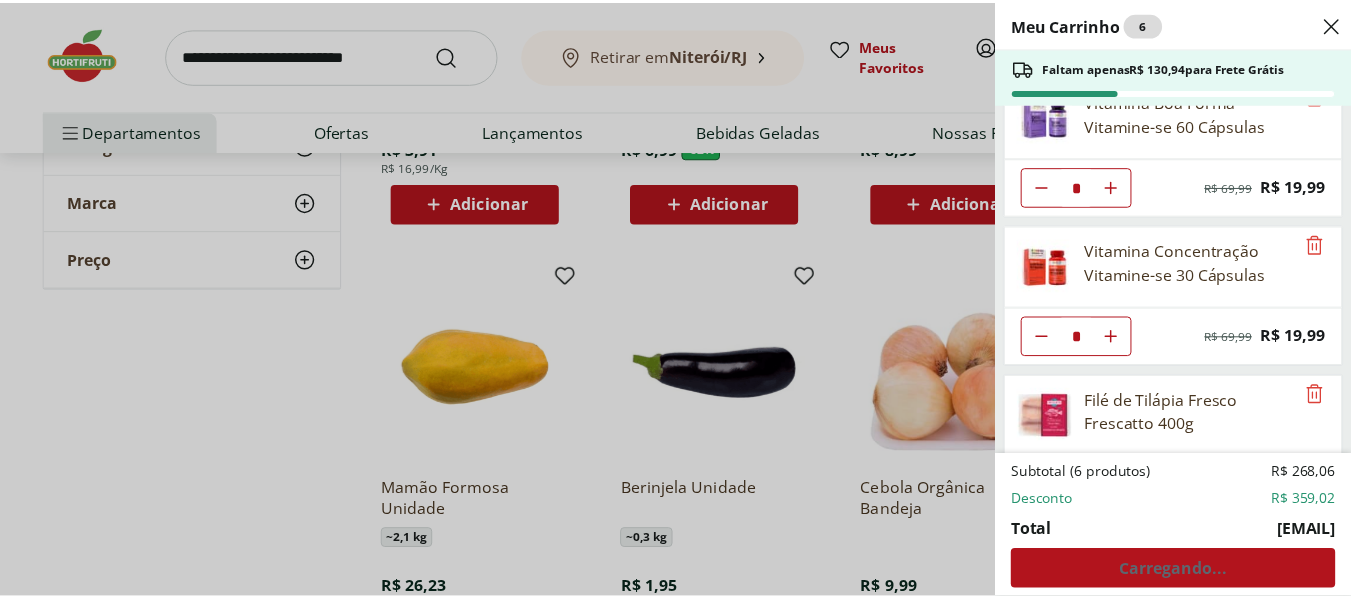 scroll, scrollTop: 0, scrollLeft: 0, axis: both 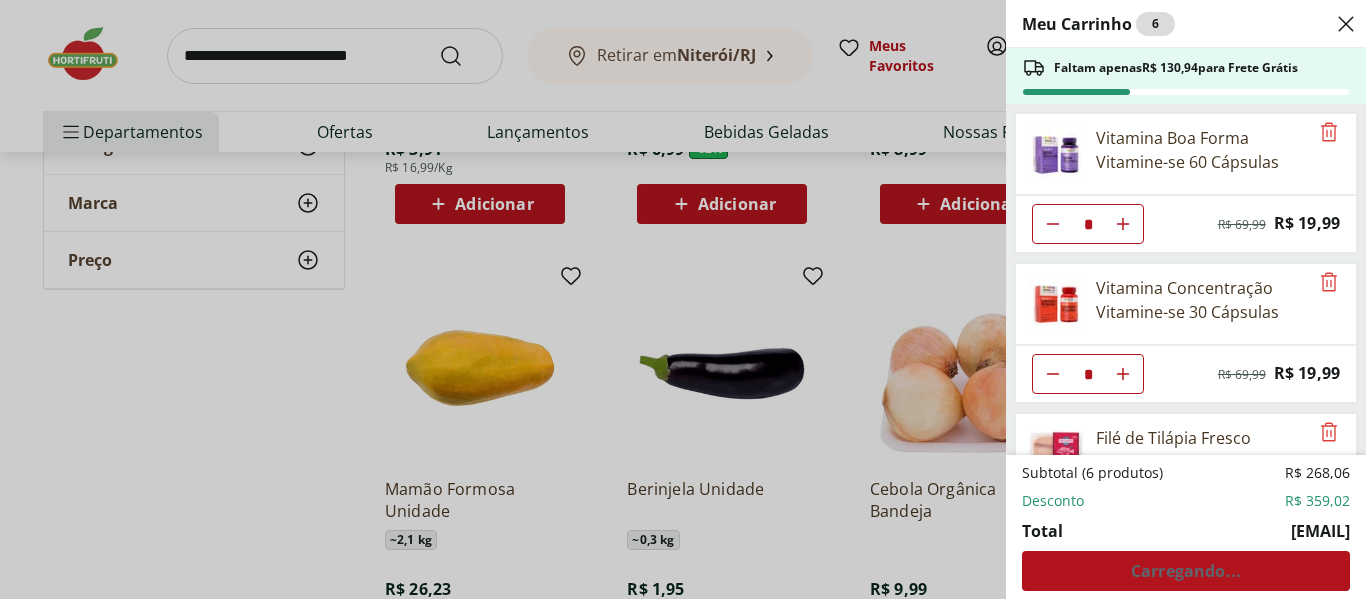 click on "Meu Carrinho 6 Faltam apenas  R$ 268,06  para Frete Grátis Vitamina Boa Forma Vitamine-se 60 Cápsulas * Original price: R$ 69,99 Price: R$ 19,99 Vitamina Concentração Vitamine-se 30 Cápsulas * Original price: R$ 69,99 Price: R$ 19,99 Filé de Tilápia Fresco Frescatto 400g * Price: R$ 29,99 Carne Moída Patinho Resfriada Natural da Terra 500g * Original price: R$ 29,99 Price: R$ 20,99 Subtotal (6 produtos) R$ 339,94 Desconto -R$ 209,00 Total R$ 130,94 Carregando..." at bounding box center [683, 299] 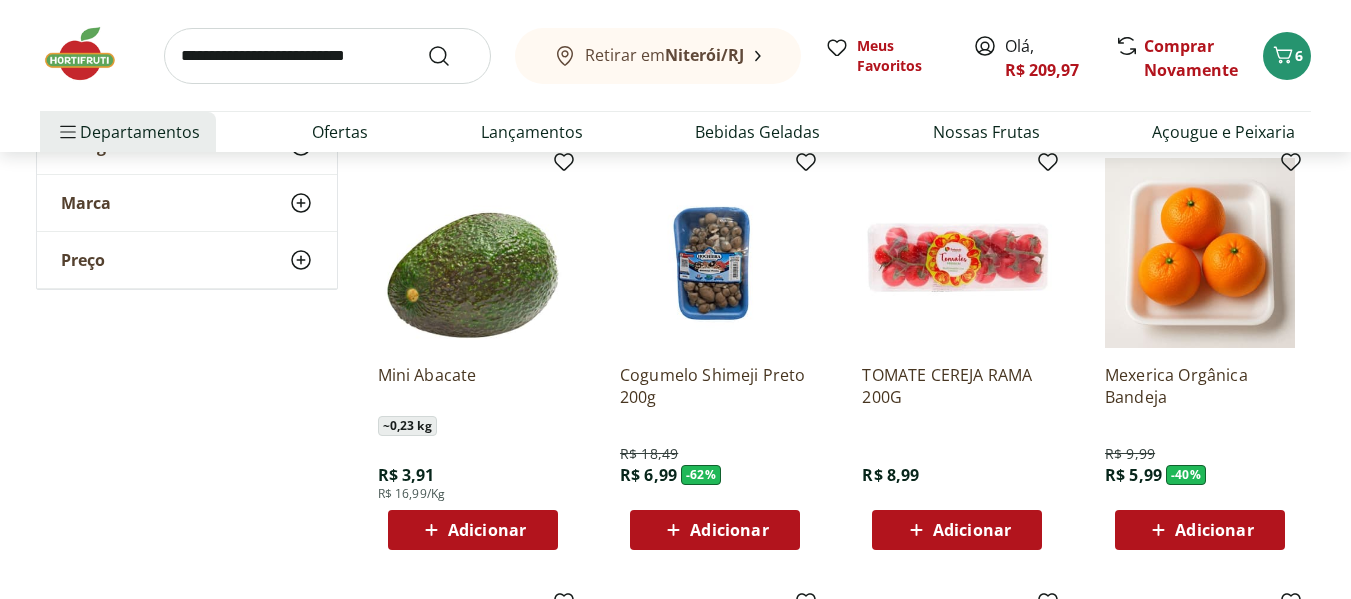 scroll, scrollTop: 6713, scrollLeft: 0, axis: vertical 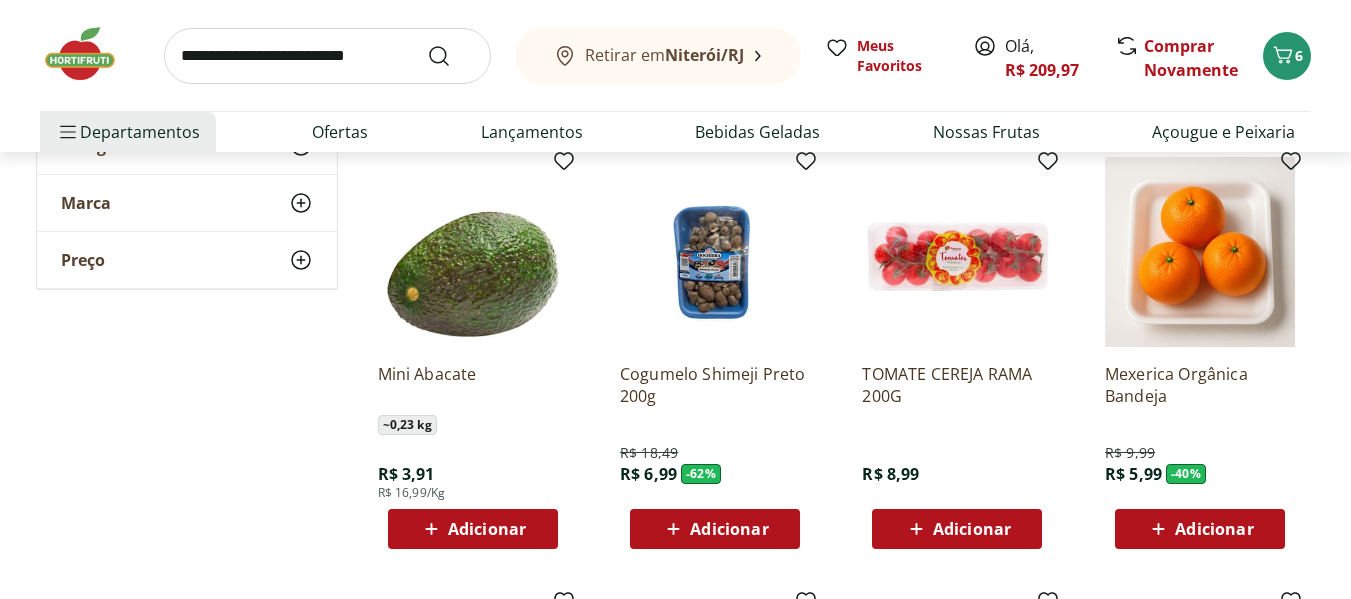 click on "Adicionar" at bounding box center [715, 529] 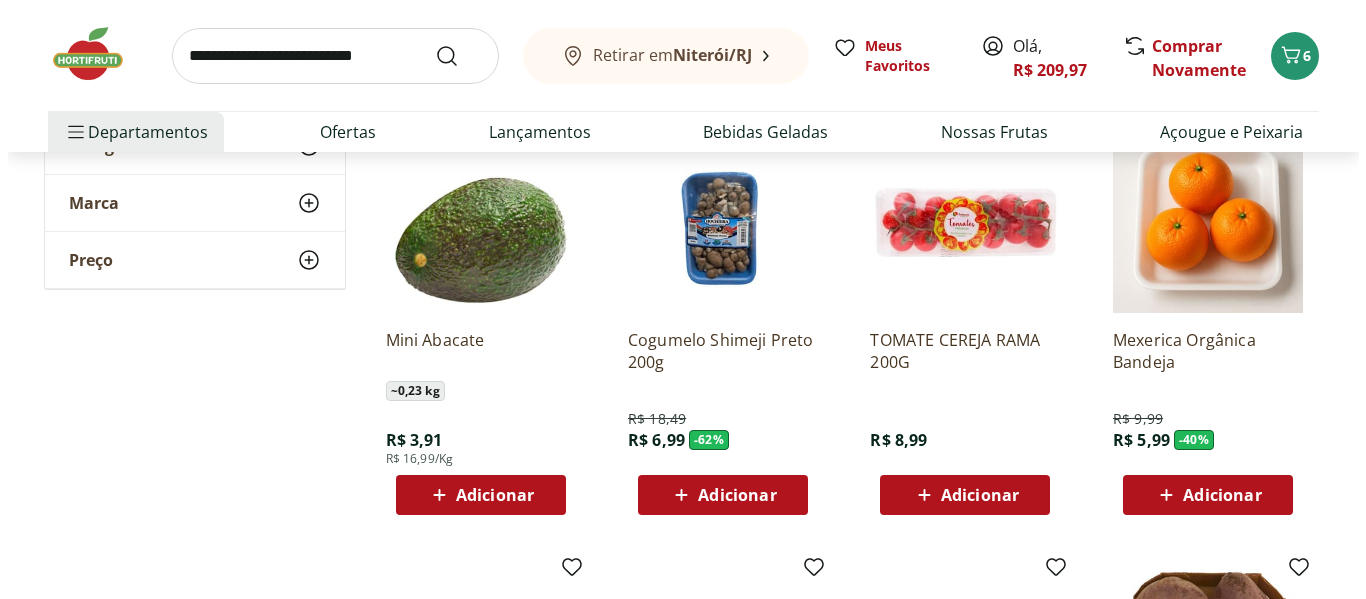 scroll, scrollTop: 6741, scrollLeft: 0, axis: vertical 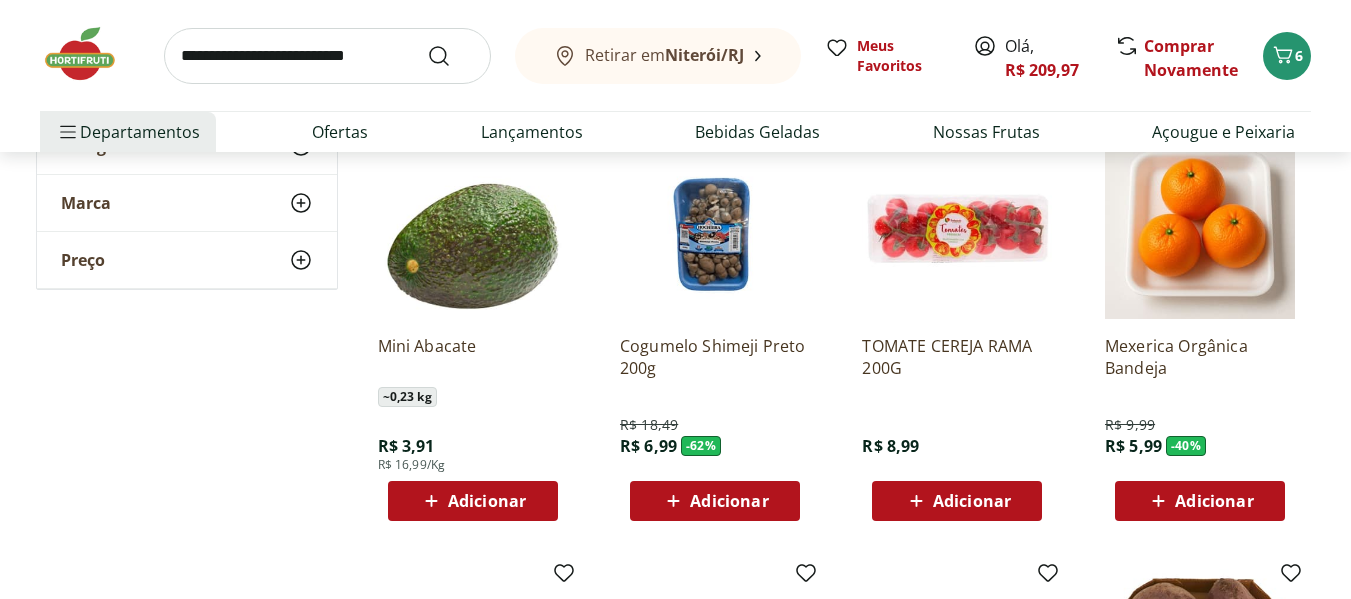 click on "Adicionar" at bounding box center (715, 501) 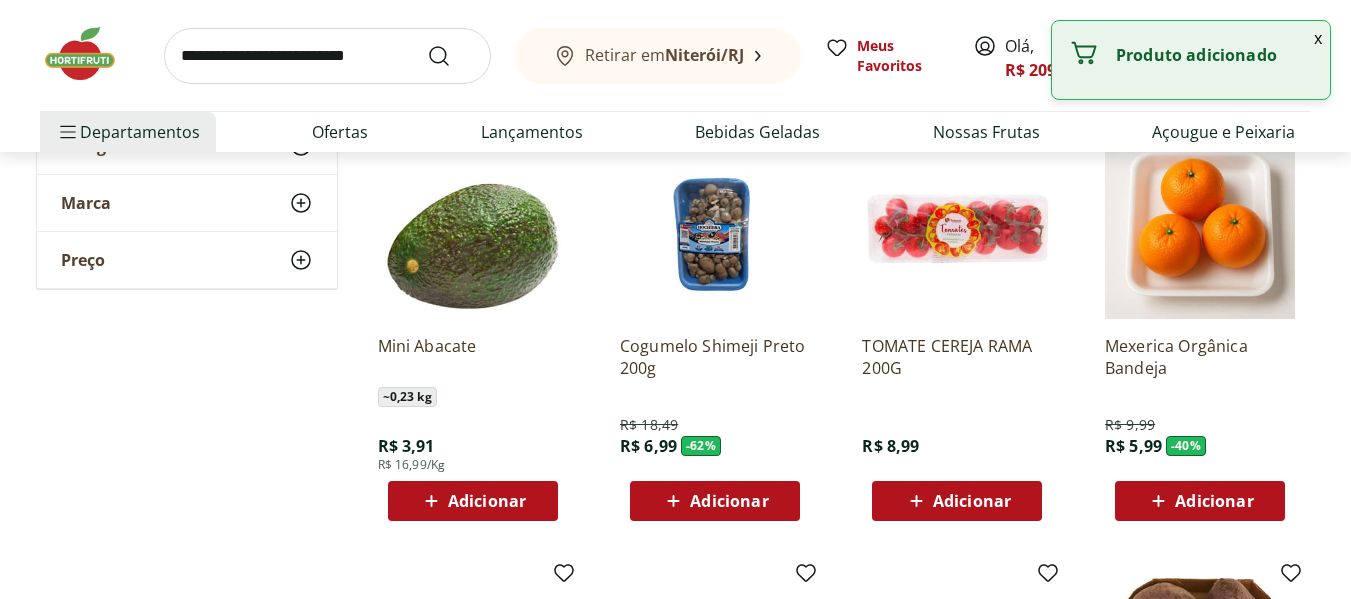 click on "Adicionar" at bounding box center [715, 501] 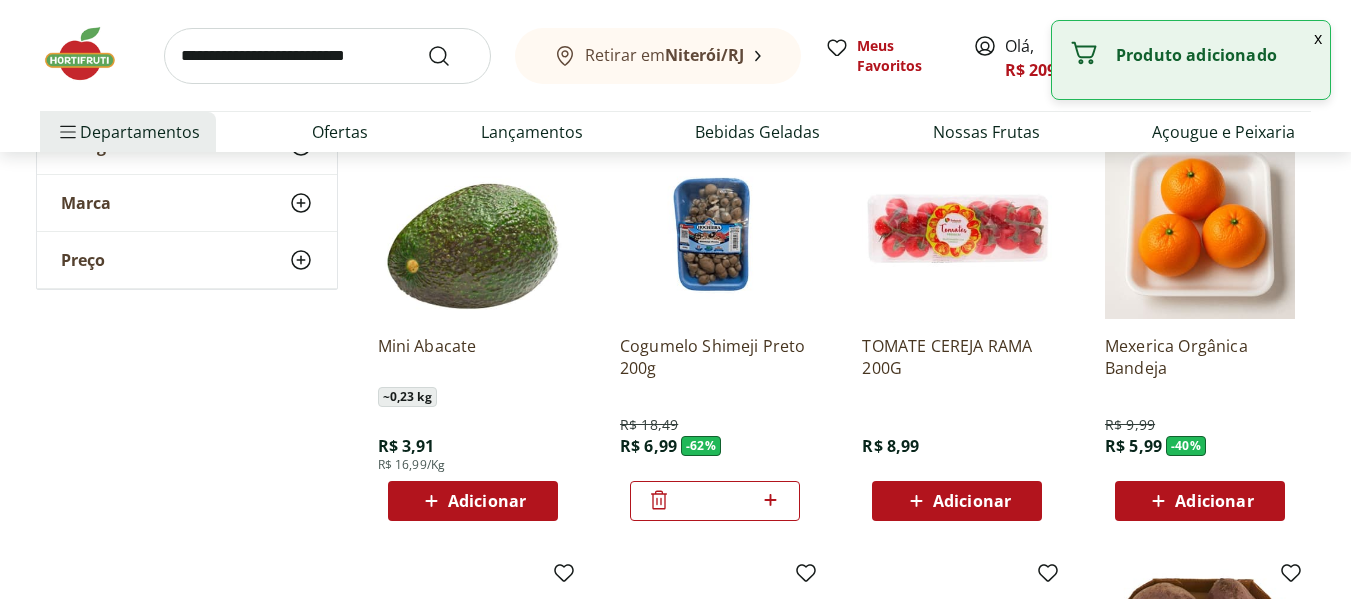 click 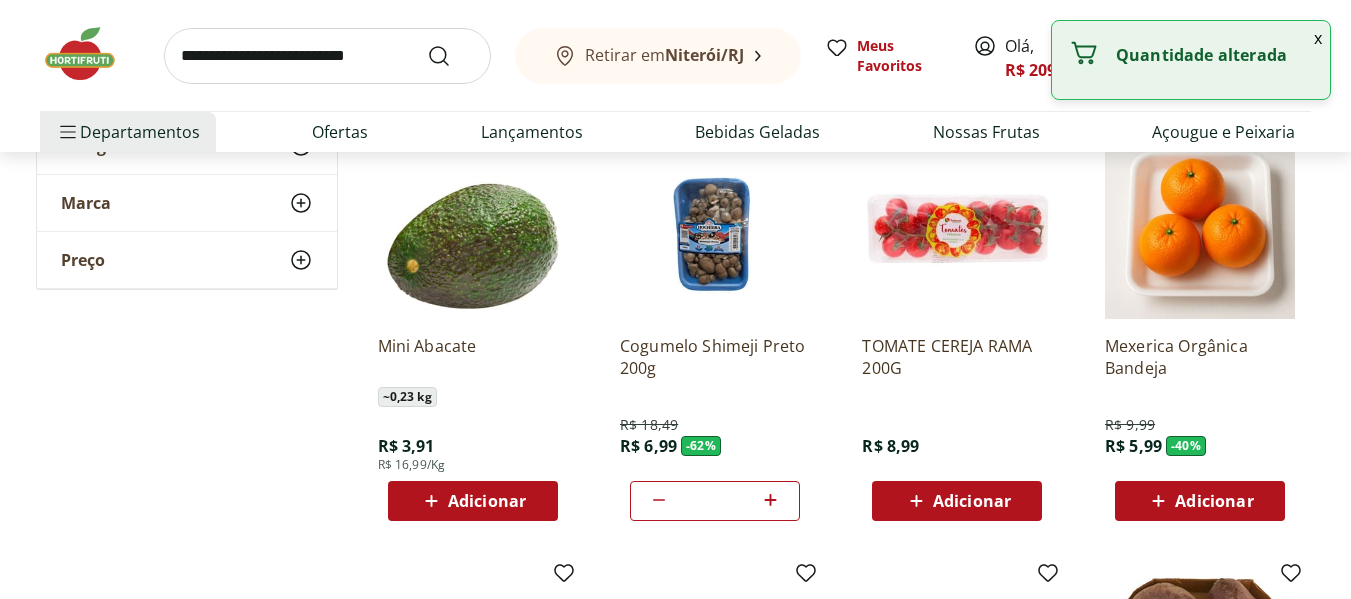 click 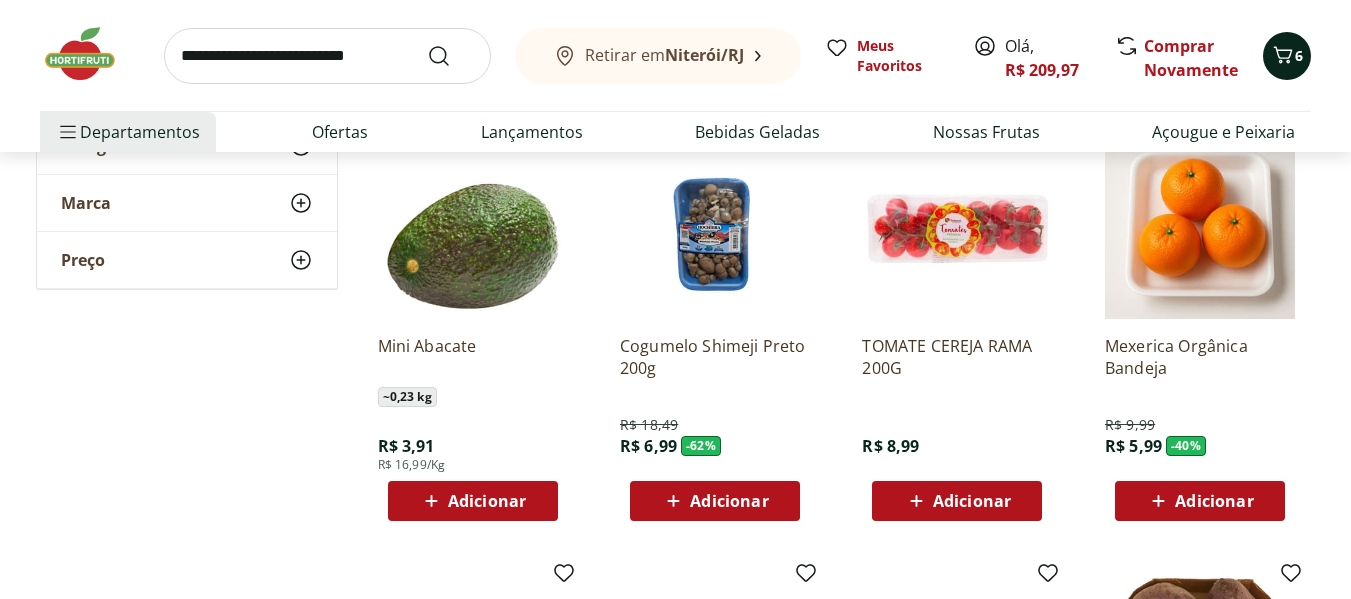 click 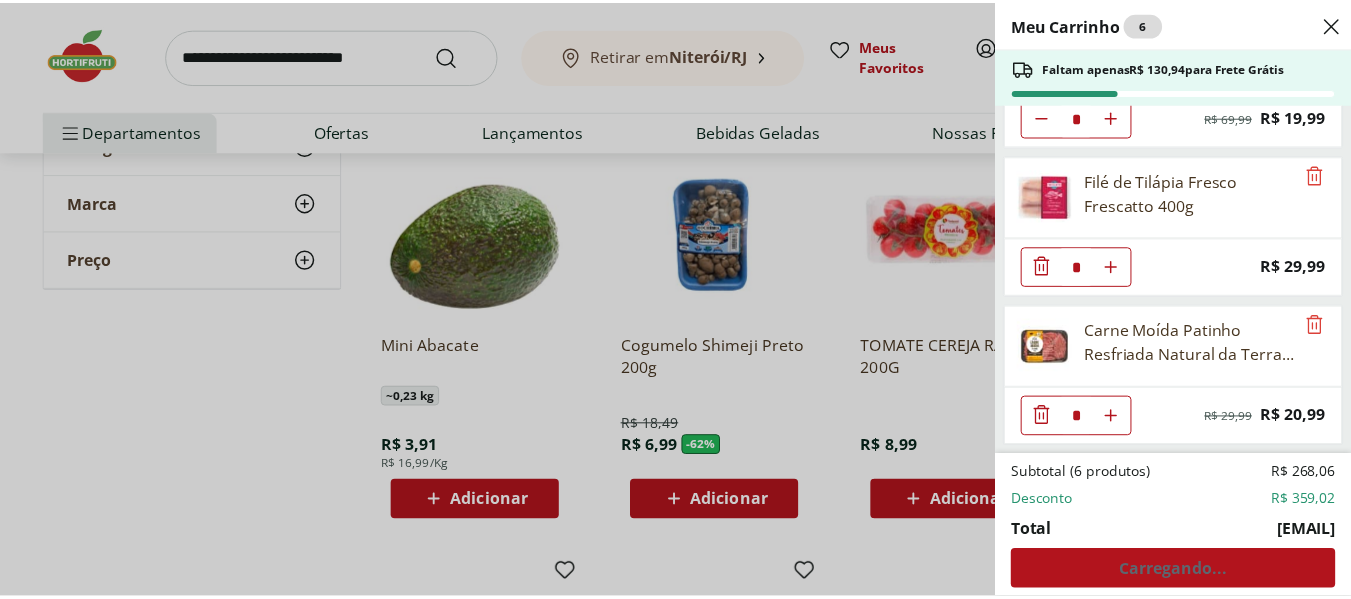 scroll, scrollTop: 0, scrollLeft: 0, axis: both 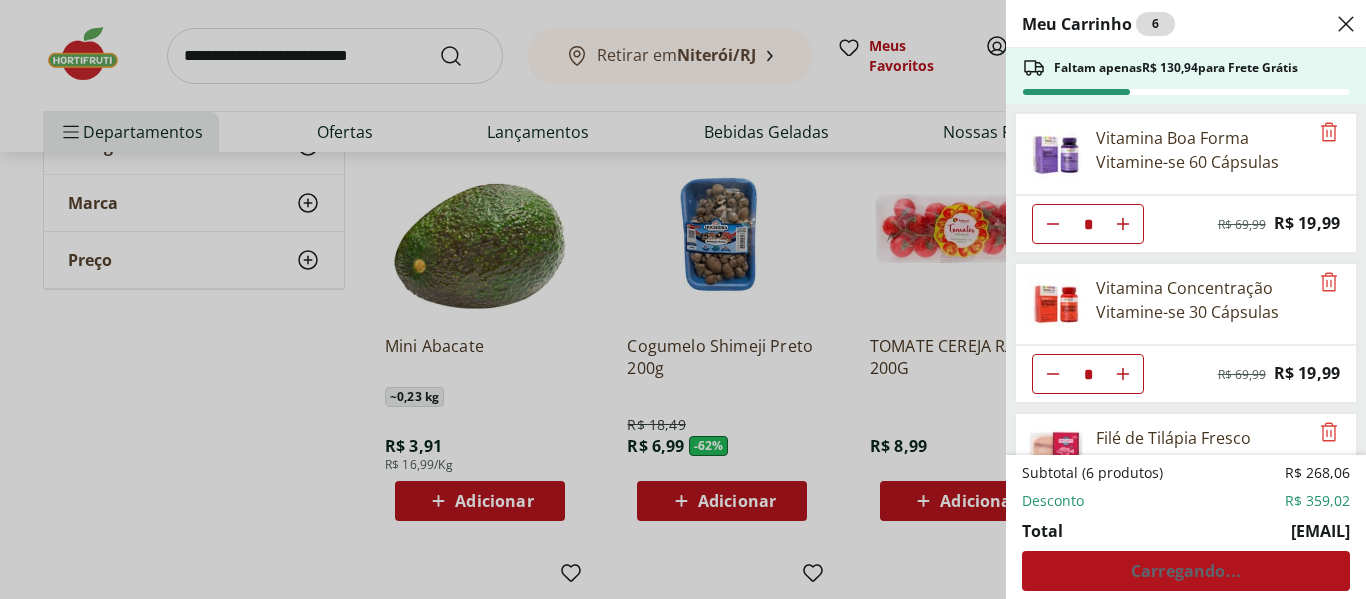 click on "Meu Carrinho 6 Faltam apenas  R$ 268,06  para Frete Grátis Vitamina Boa Forma Vitamine-se 60 Cápsulas * Original price: R$ 69,99 Price: R$ 19,99 Vitamina Concentração Vitamine-se 30 Cápsulas * Original price: R$ 69,99 Price: R$ 19,99 Filé de Tilápia Fresco Frescatto 400g * Price: R$ 29,99 Carne Moída Patinho Resfriada Natural da Terra 500g * Original price: R$ 29,99 Price: R$ 20,99 Subtotal (6 produtos) R$ 339,94 Desconto -R$ 209,00 Total R$ 130,94 Carregando..." at bounding box center [683, 299] 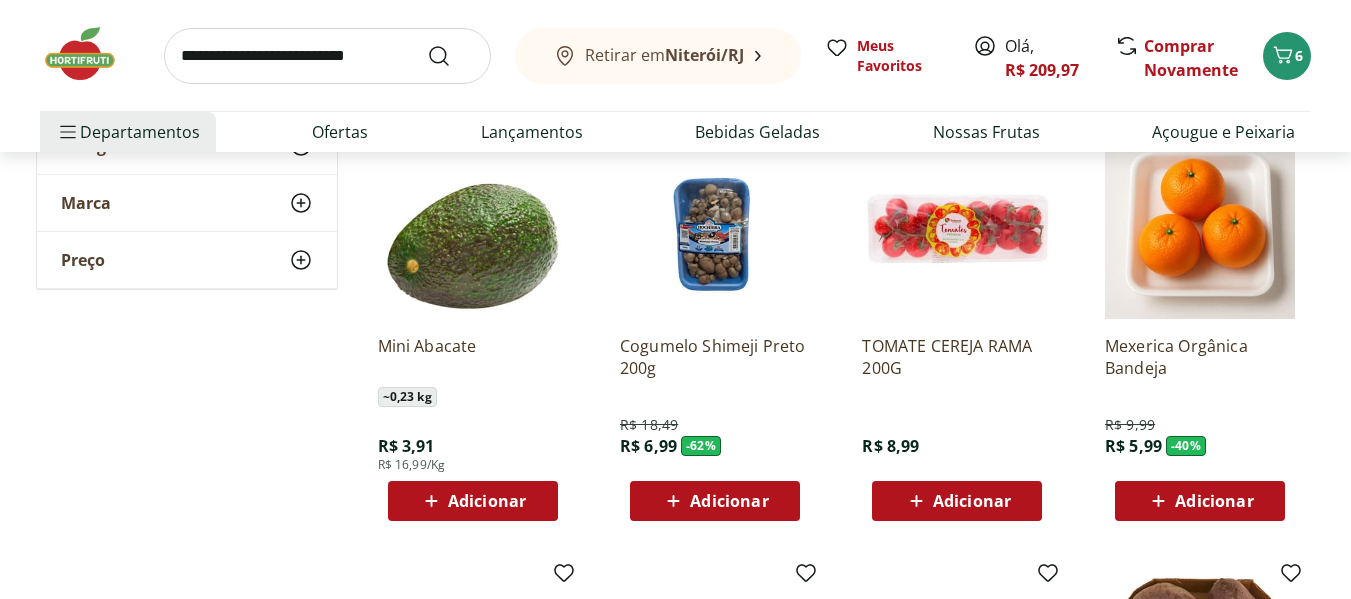 click on "Adicionar" at bounding box center (729, 501) 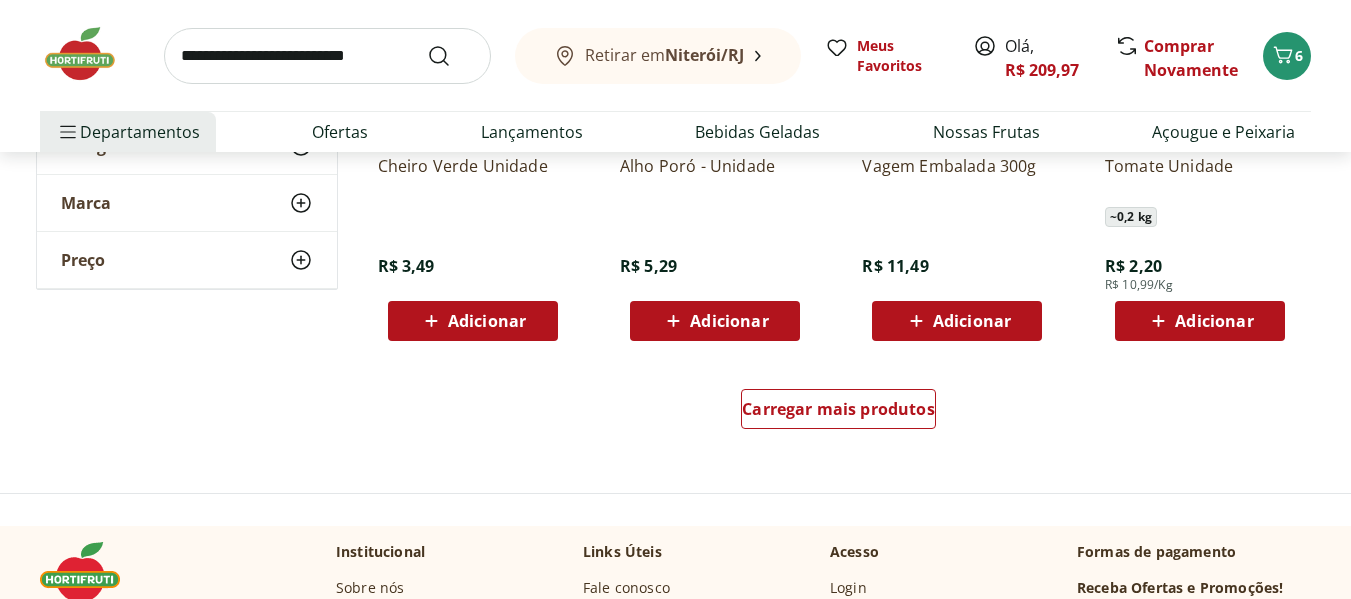 scroll, scrollTop: 7802, scrollLeft: 0, axis: vertical 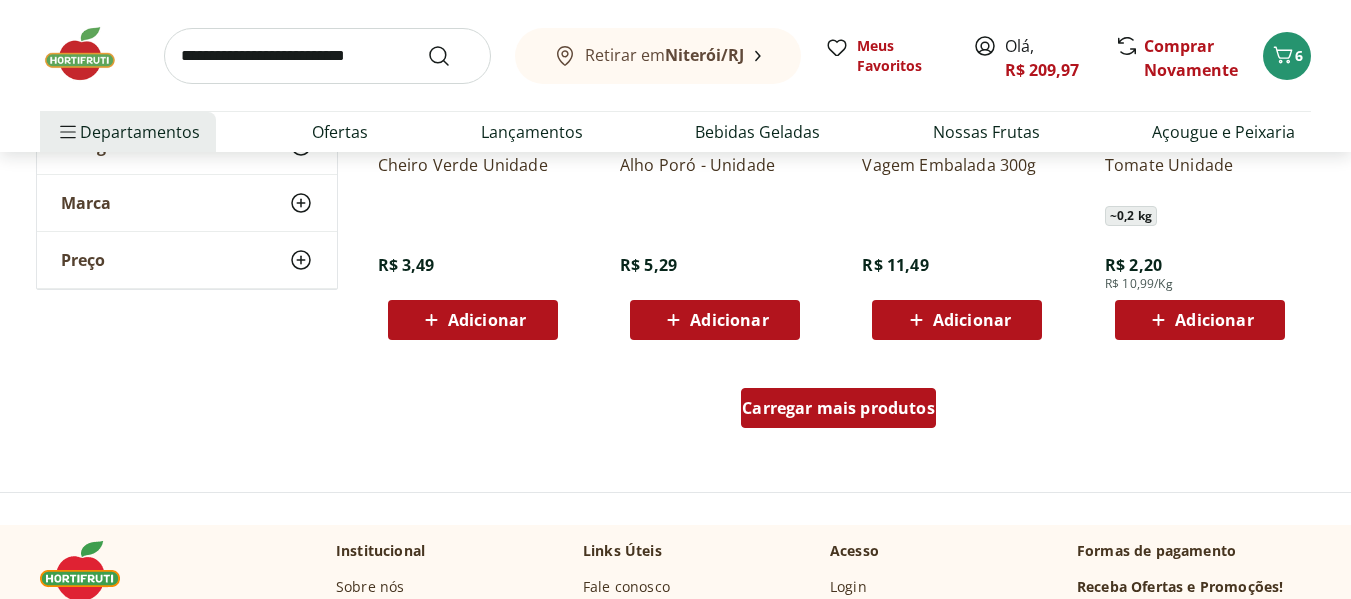 click on "Carregar mais produtos" at bounding box center [838, 408] 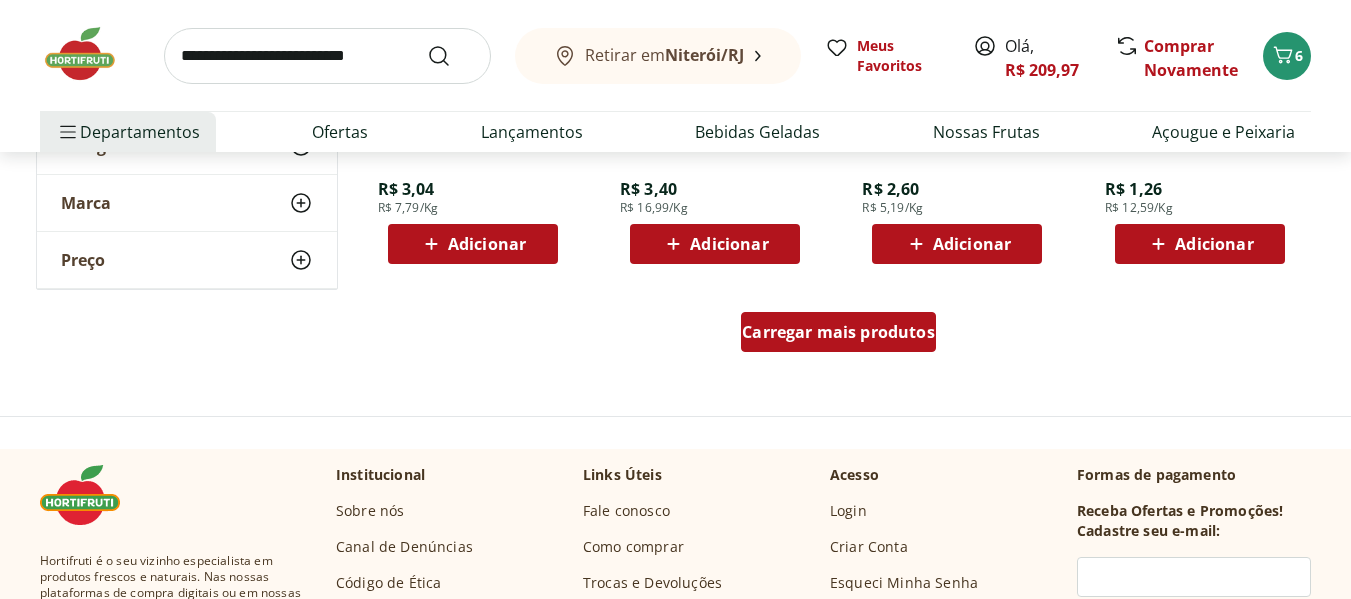 scroll, scrollTop: 9183, scrollLeft: 0, axis: vertical 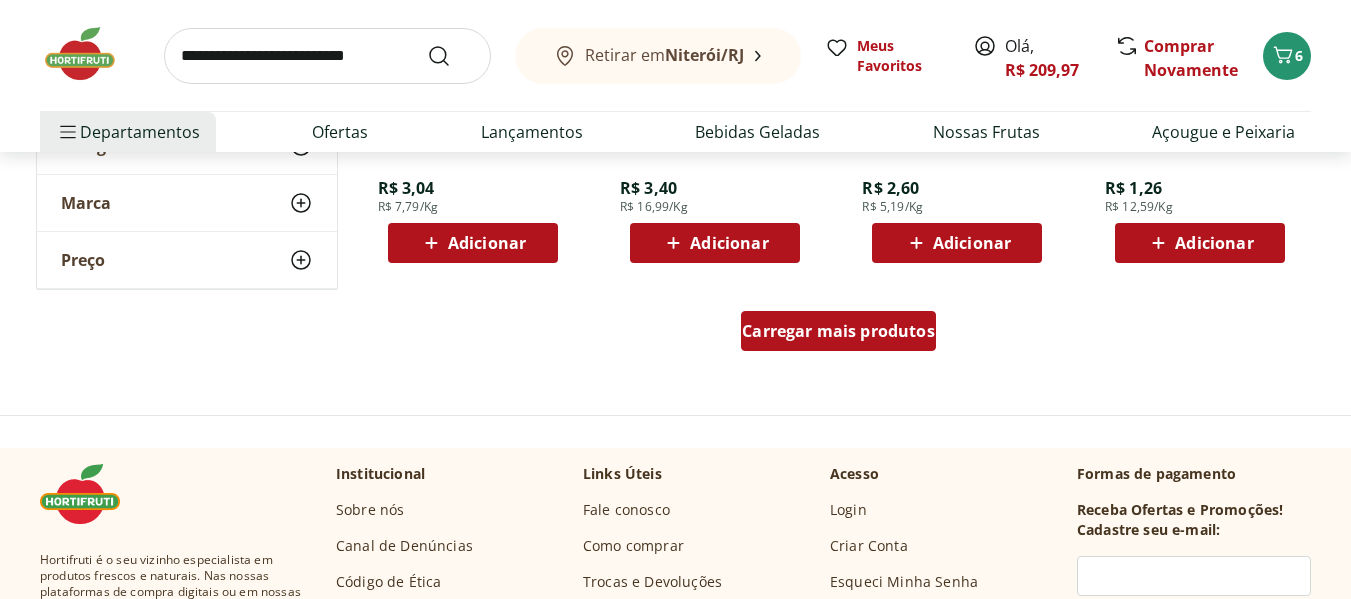 click on "Carregar mais produtos" at bounding box center (838, 331) 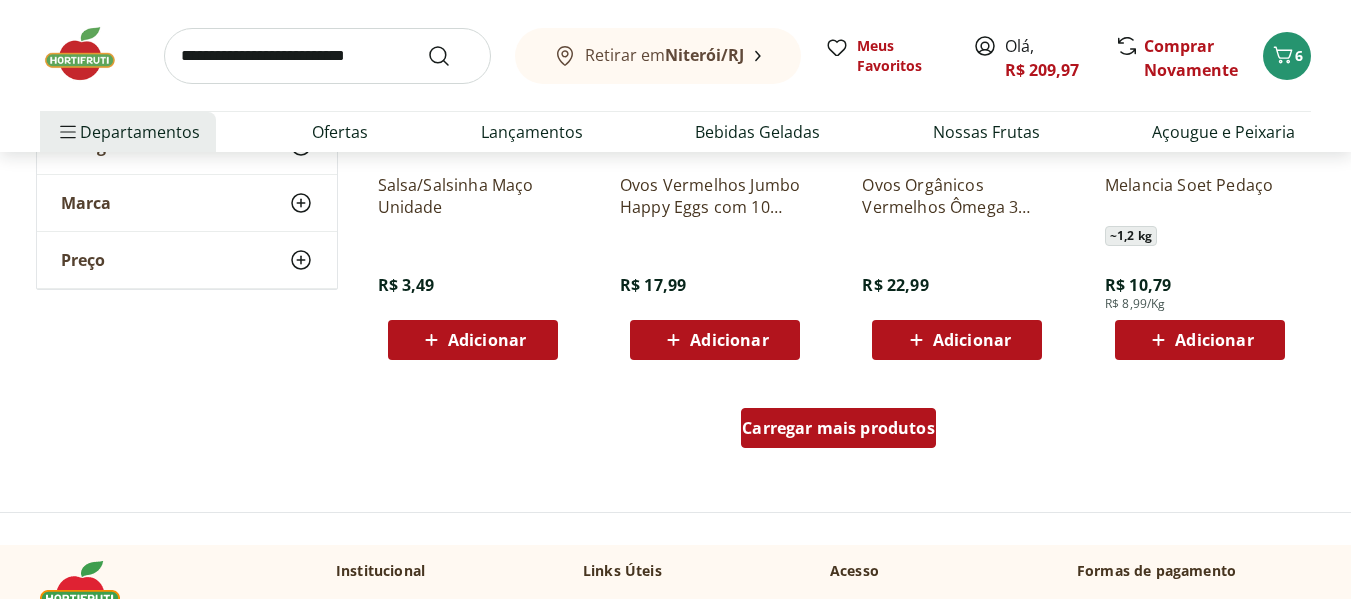 scroll, scrollTop: 10392, scrollLeft: 0, axis: vertical 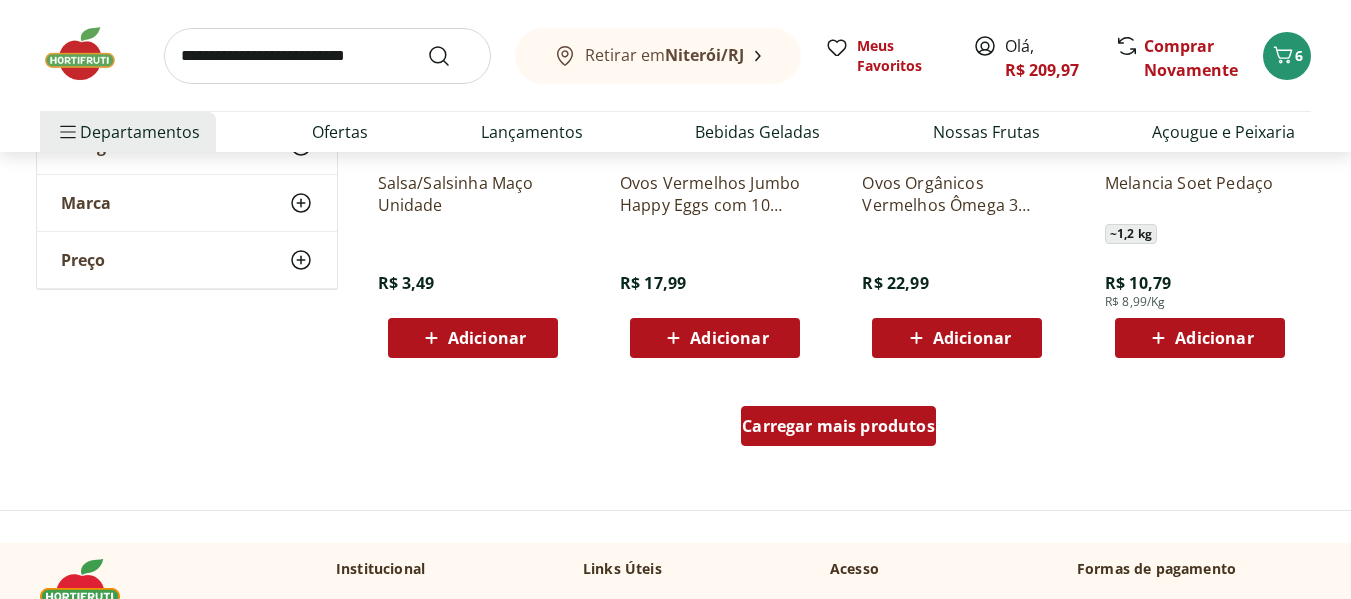 click on "Carregar mais produtos" at bounding box center (838, 426) 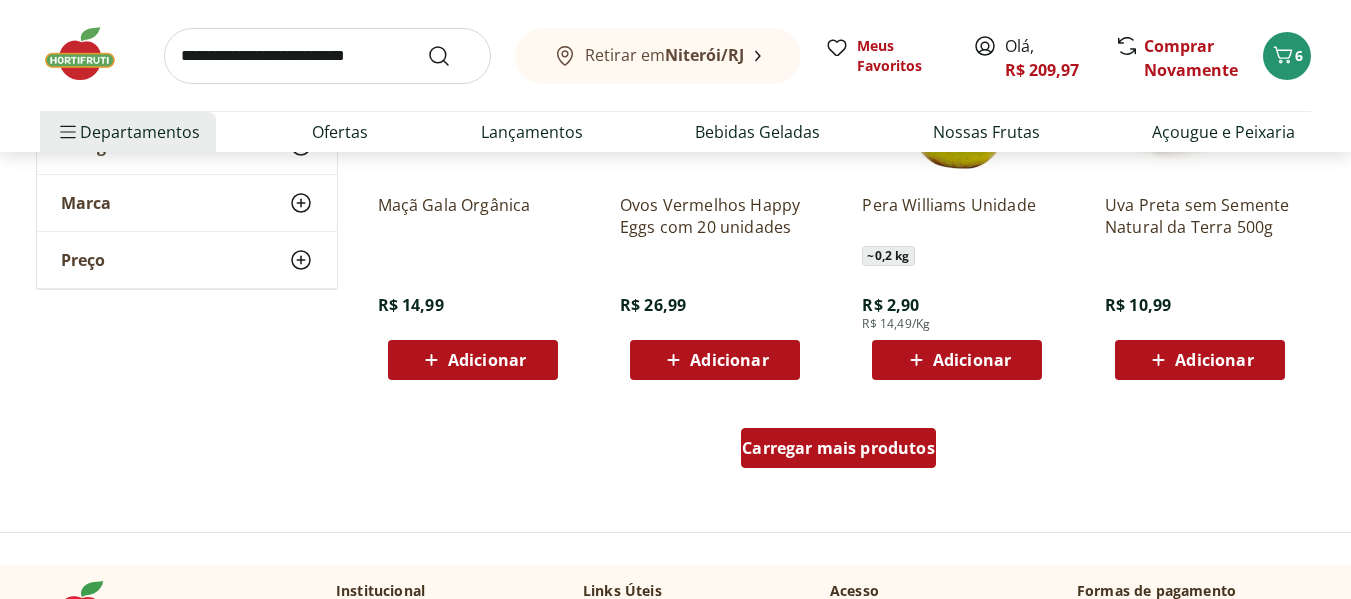 scroll, scrollTop: 11675, scrollLeft: 0, axis: vertical 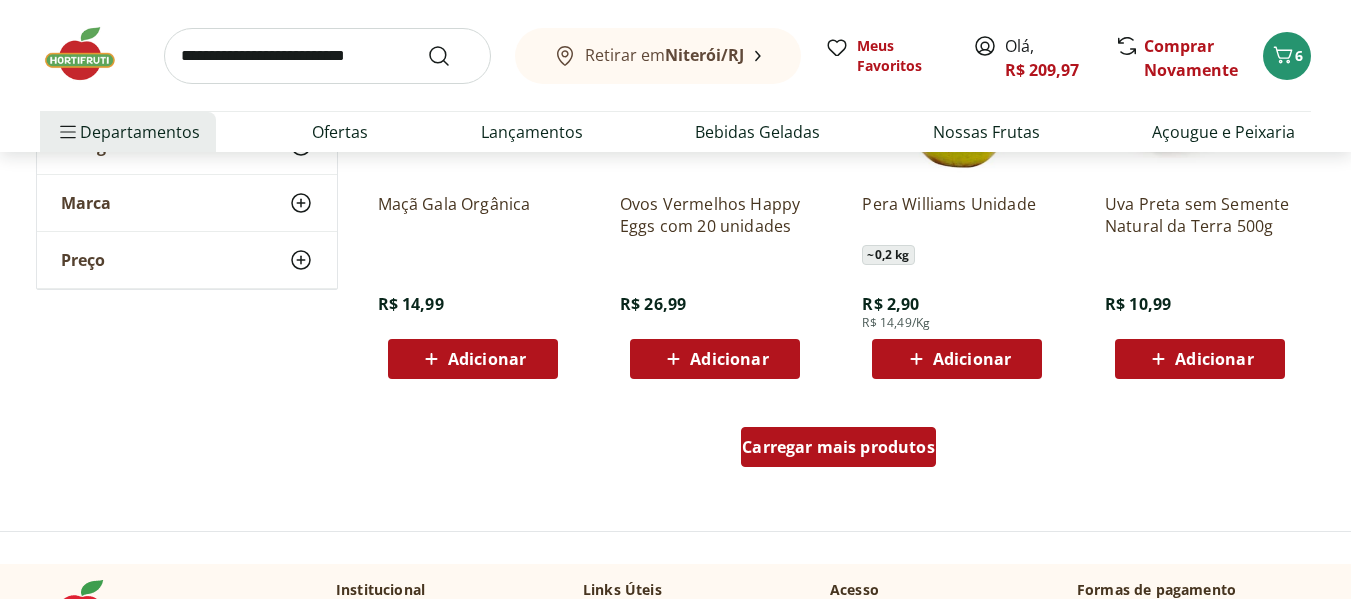 click on "Carregar mais produtos" at bounding box center (838, 447) 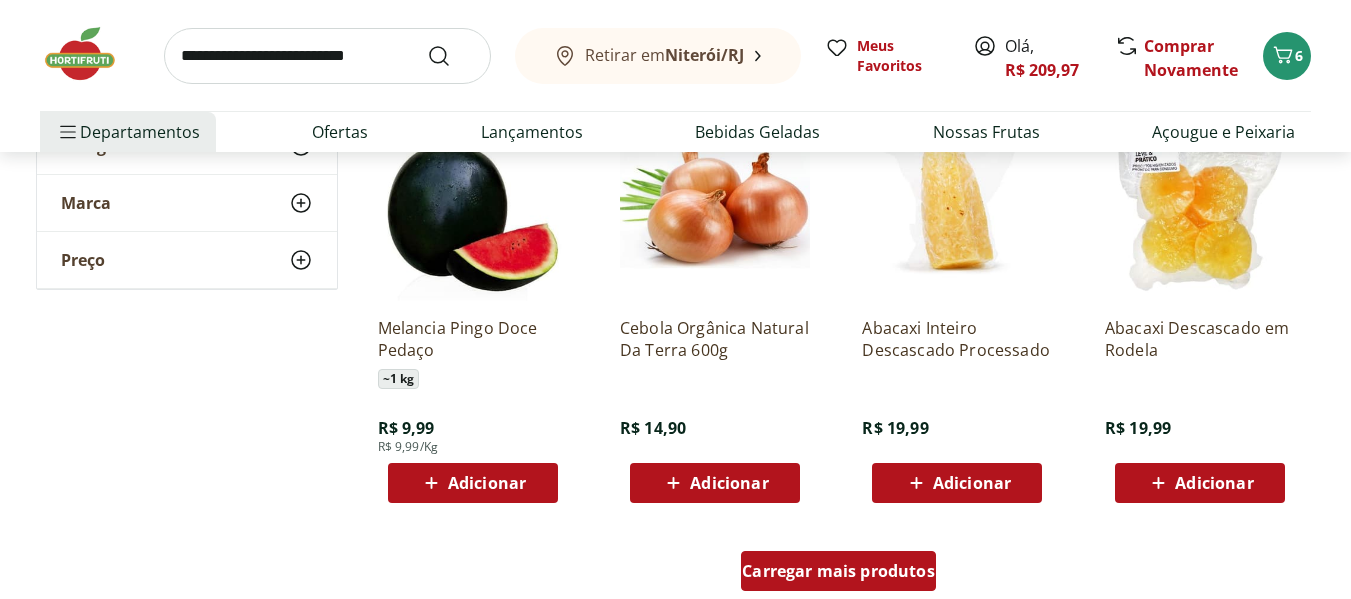 scroll, scrollTop: 12858, scrollLeft: 0, axis: vertical 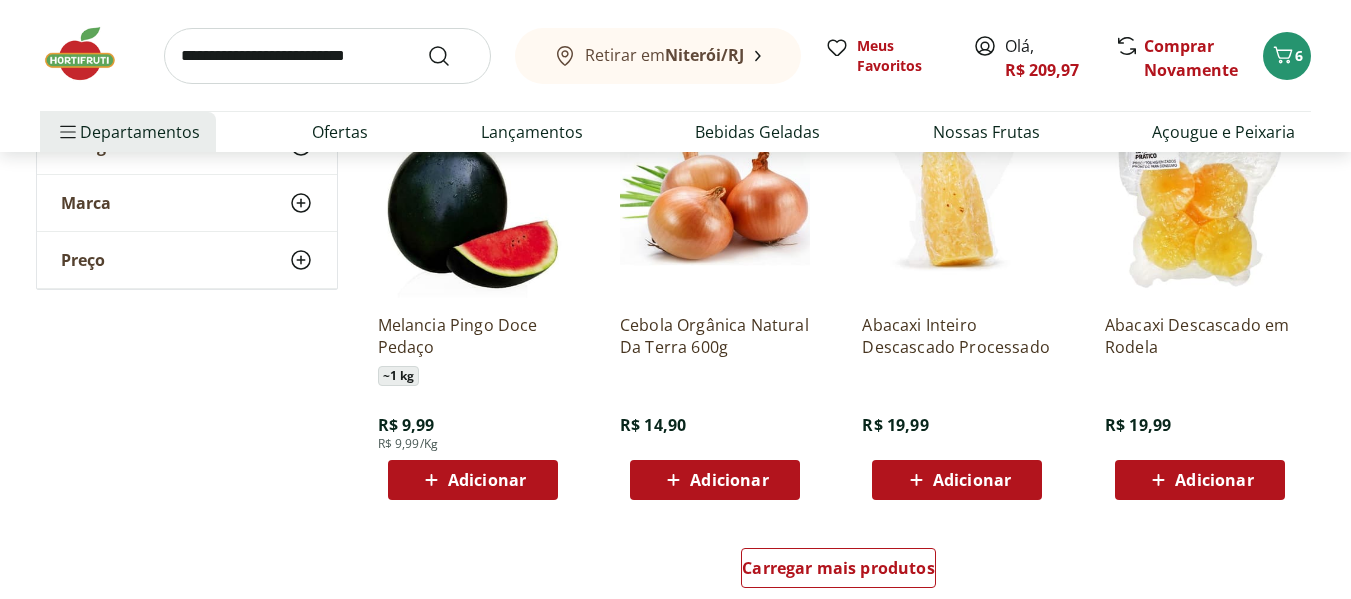 click on "Adicionar" at bounding box center (487, 480) 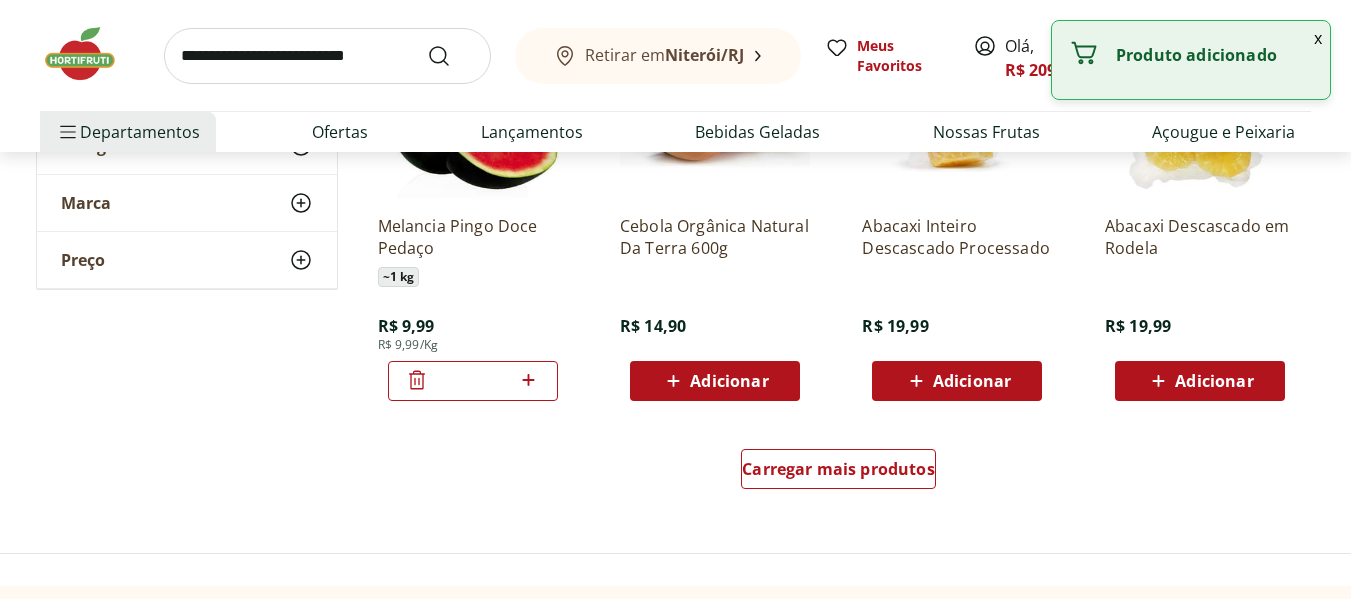 scroll, scrollTop: 12960, scrollLeft: 0, axis: vertical 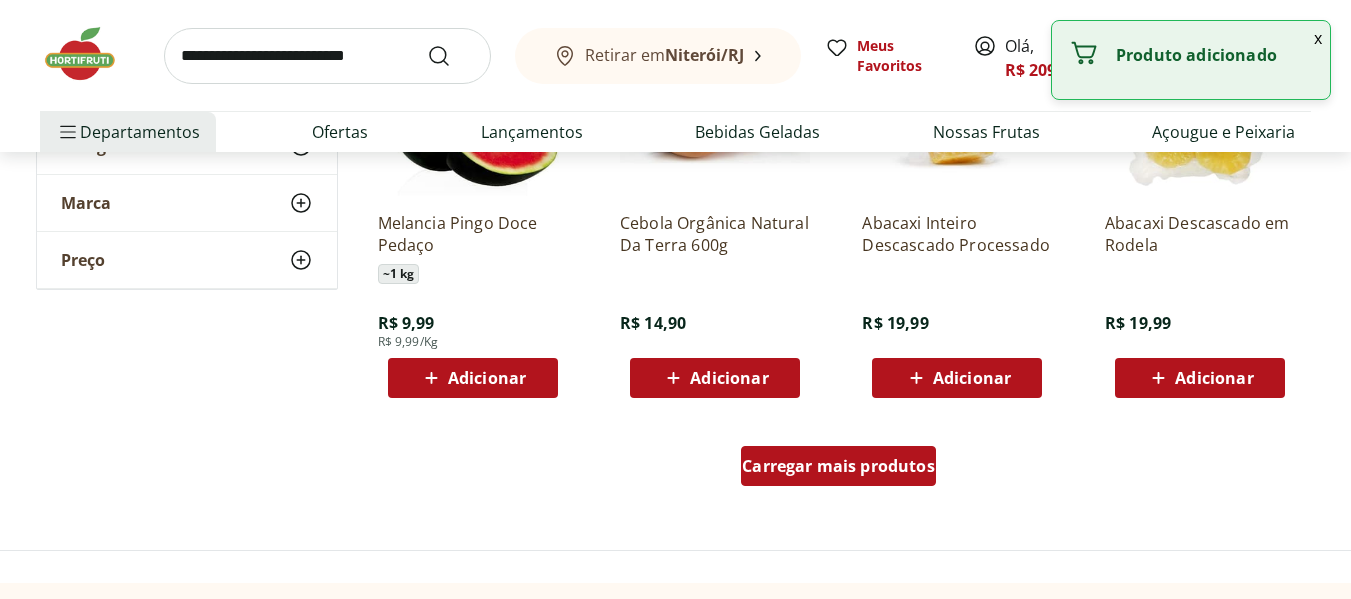 click on "Carregar mais produtos" at bounding box center (838, 466) 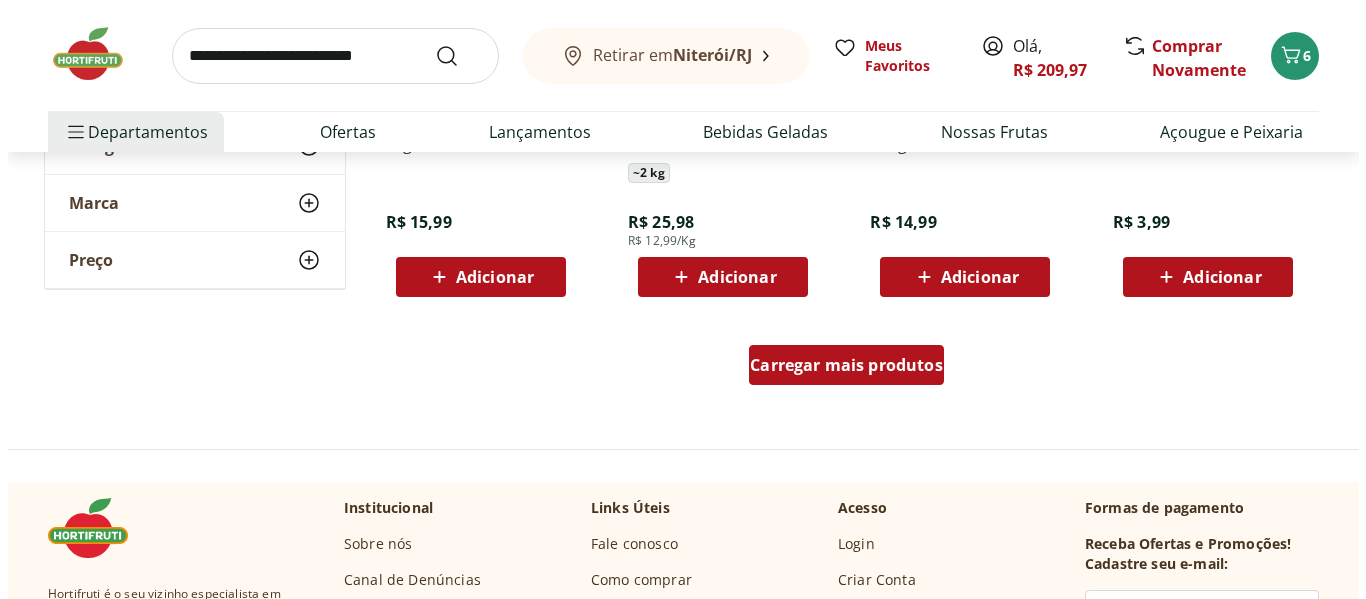 scroll, scrollTop: 14366, scrollLeft: 0, axis: vertical 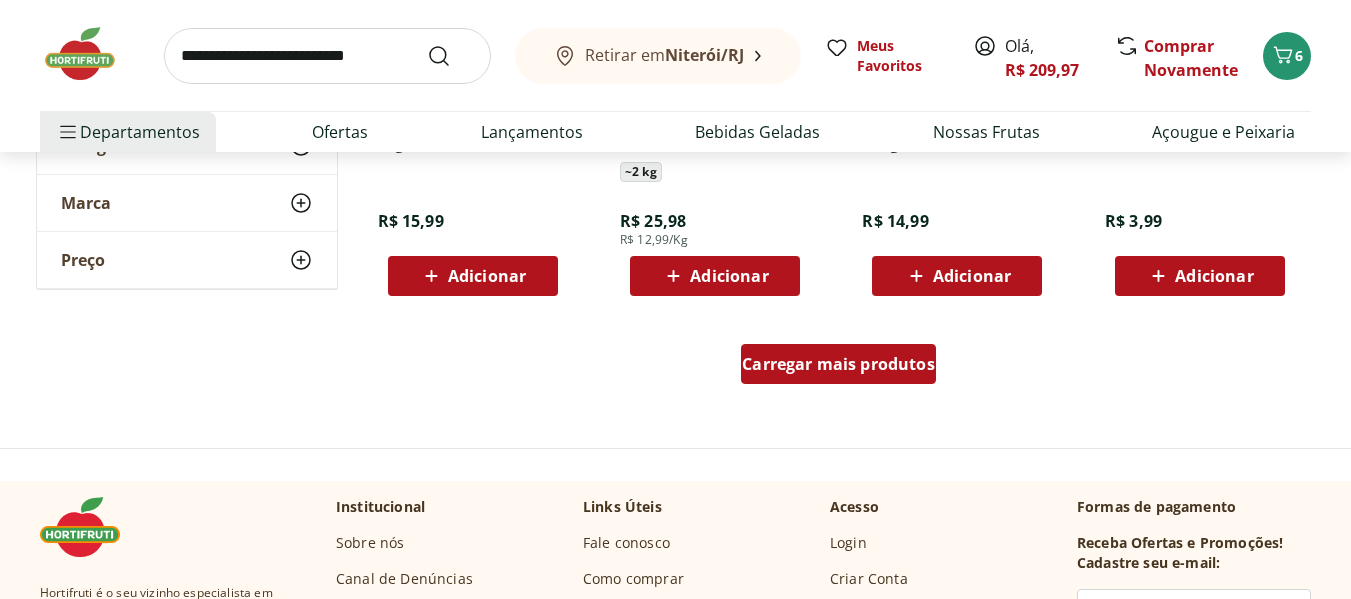 click on "Carregar mais produtos" at bounding box center (838, 364) 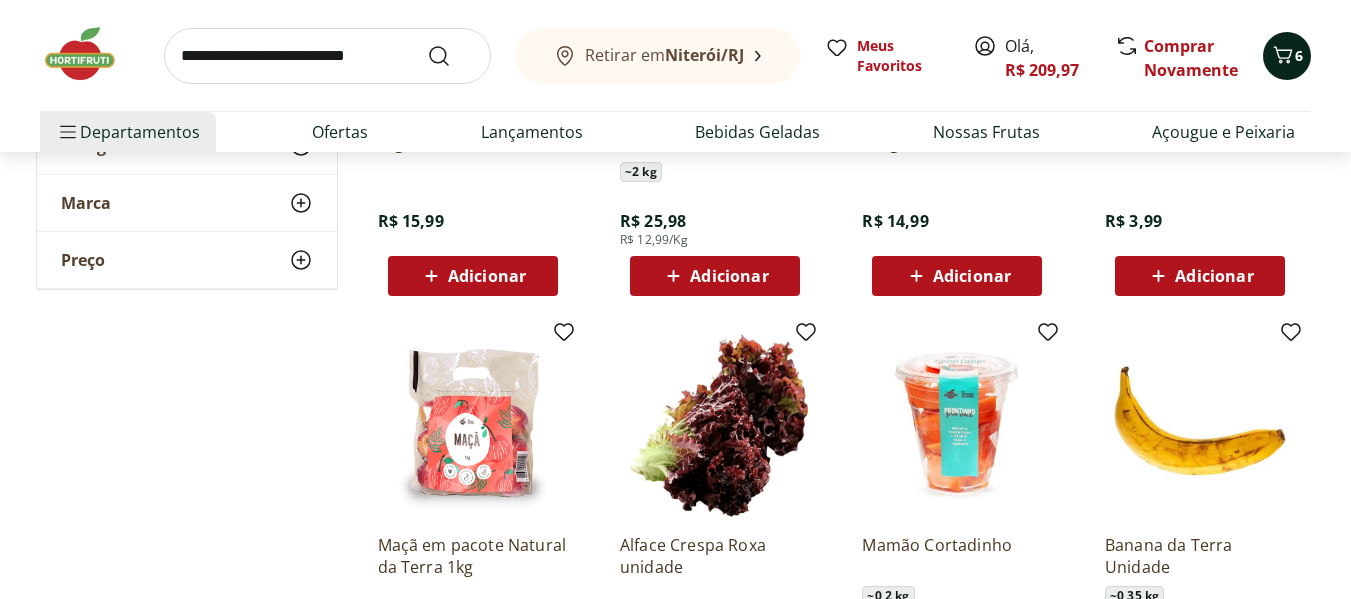 click on "6" at bounding box center [1287, 56] 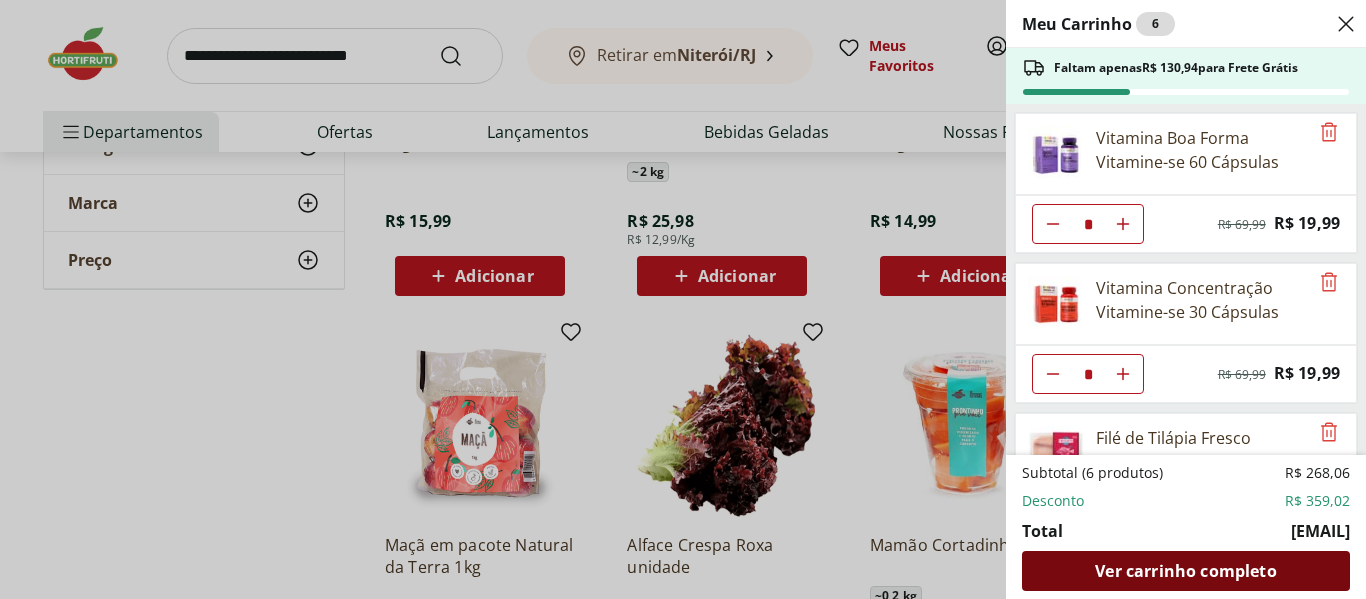click on "Ver carrinho completo" at bounding box center (1185, 571) 